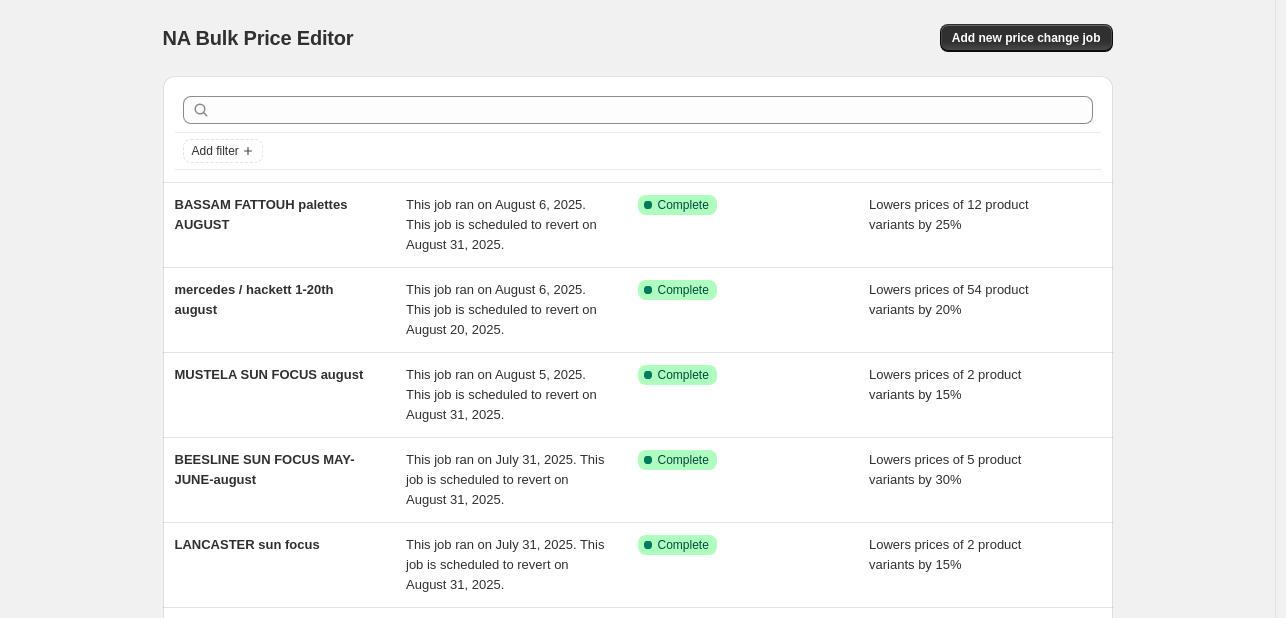 scroll, scrollTop: 0, scrollLeft: 0, axis: both 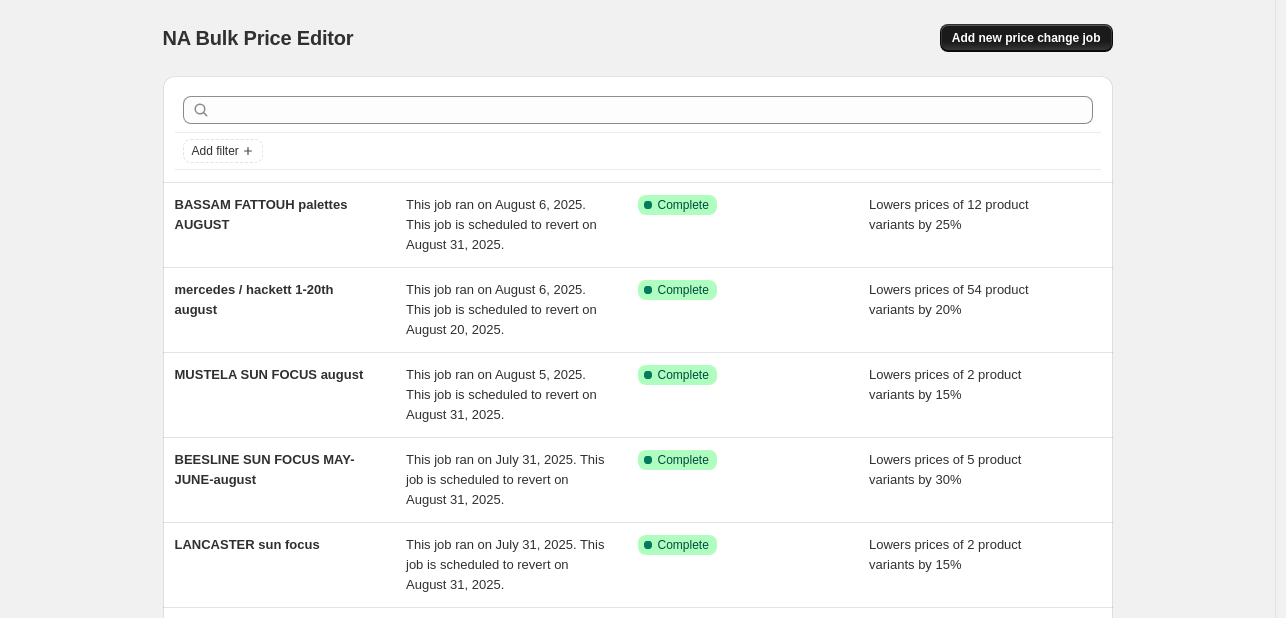 click on "Add new price change job" at bounding box center (1026, 38) 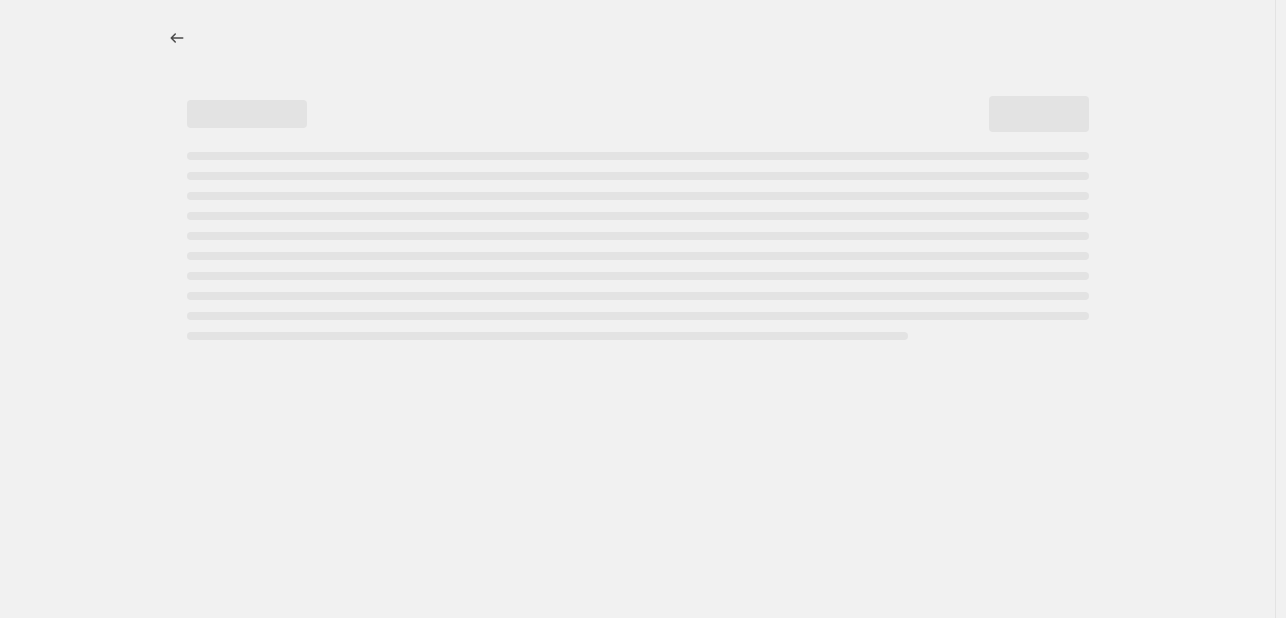 select on "percentage" 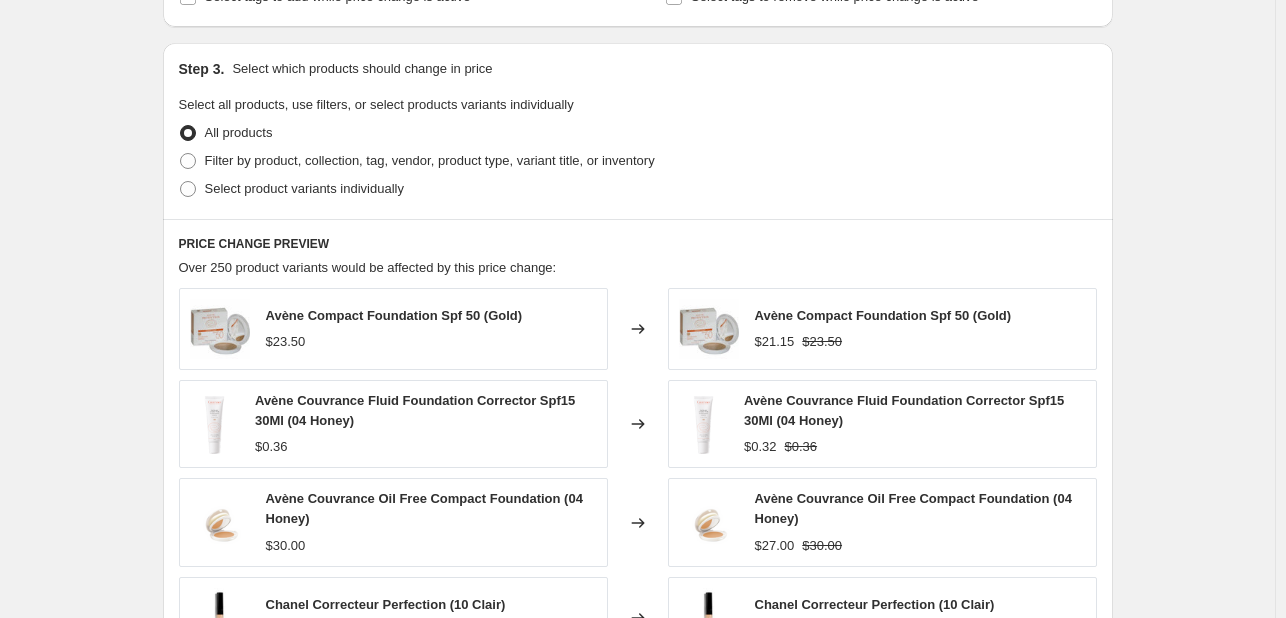 scroll, scrollTop: 900, scrollLeft: 0, axis: vertical 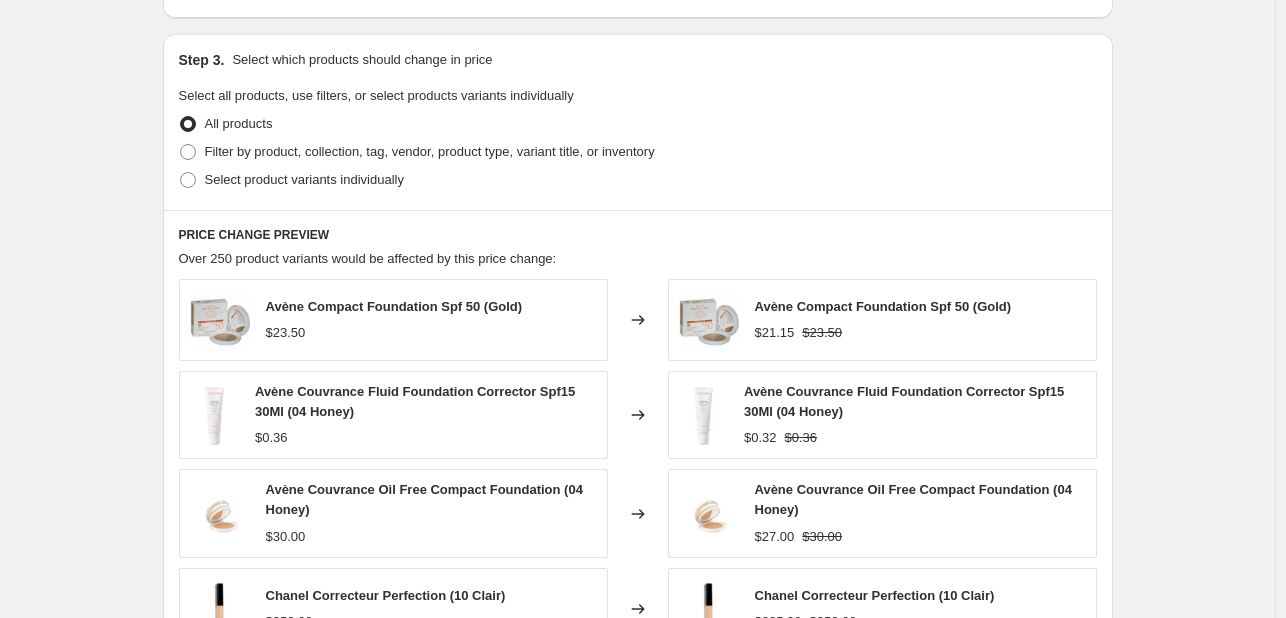 click on "All products" at bounding box center (638, 124) 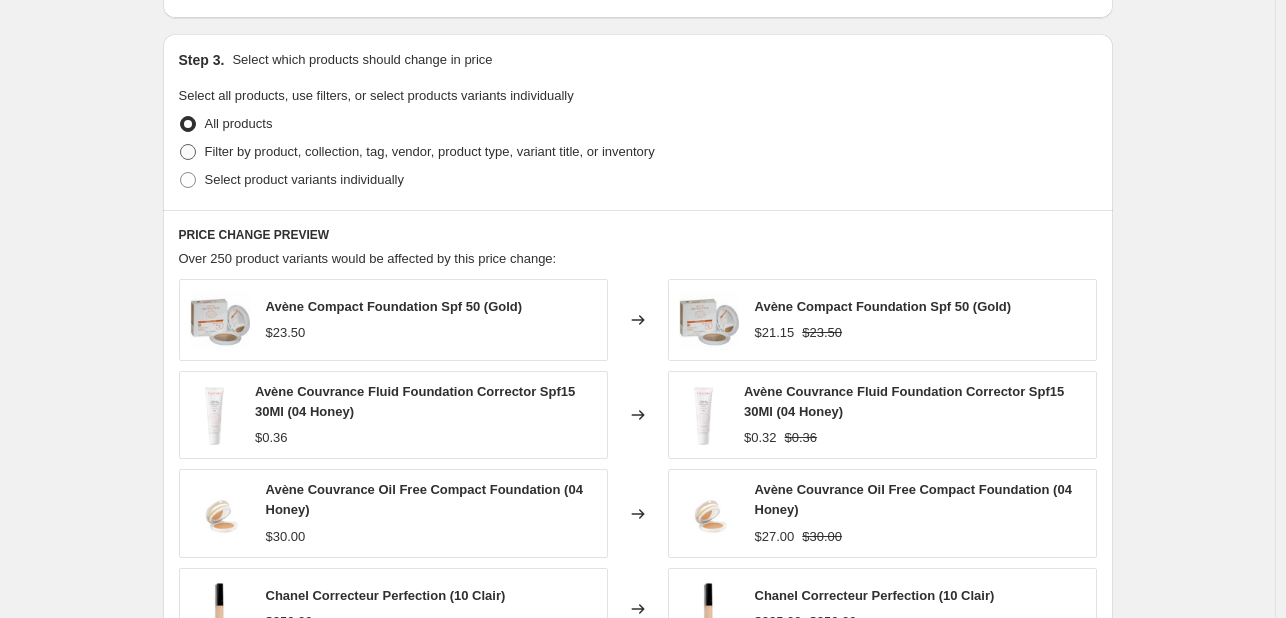 click on "Filter by product, collection, tag, vendor, product type, variant title, or inventory" at bounding box center (430, 151) 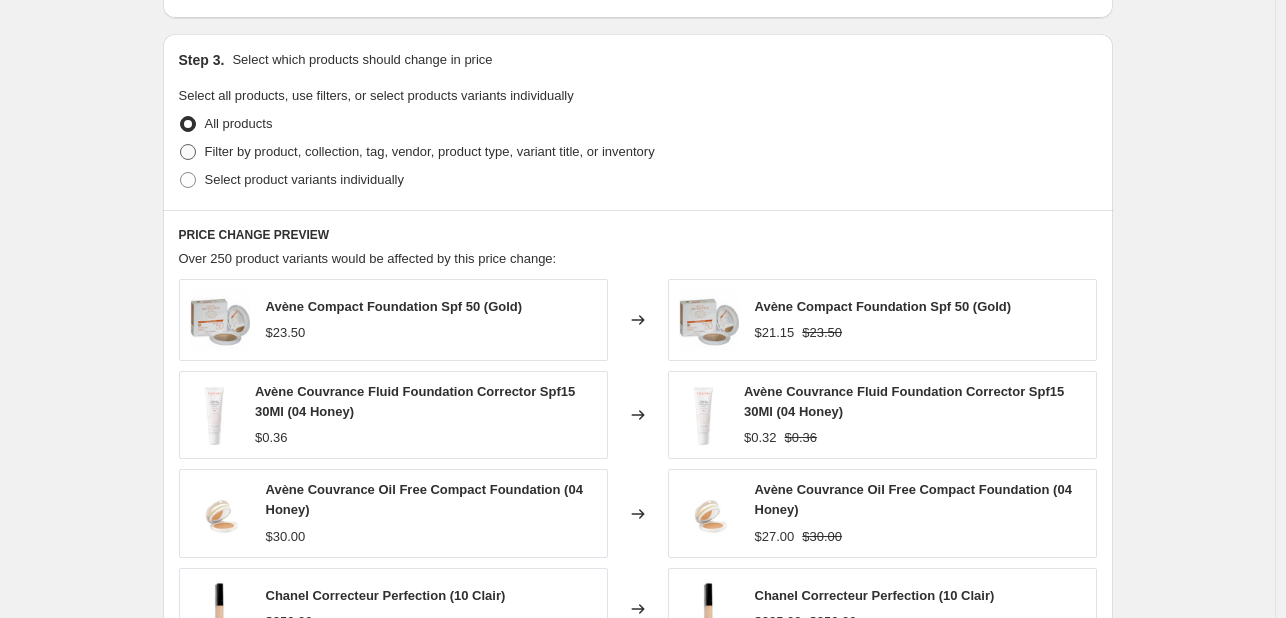 radio on "true" 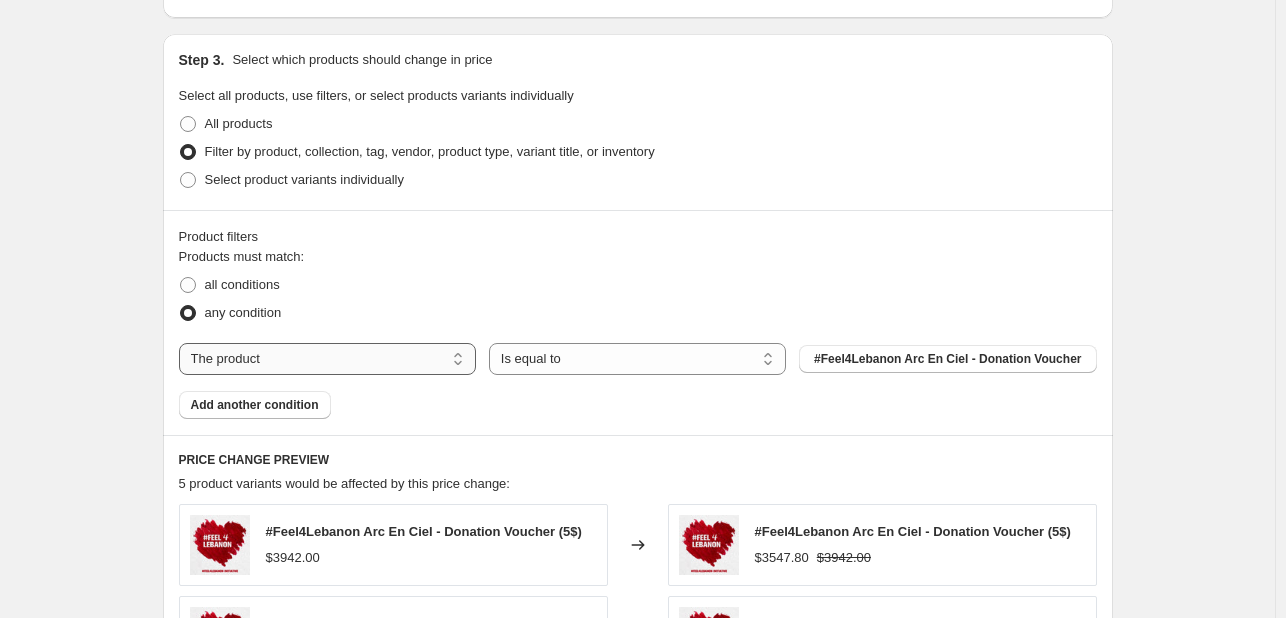 click on "The product The product's collection The product's tag The product's vendor The product's type The product's status The variant's title Inventory quantity" at bounding box center (327, 359) 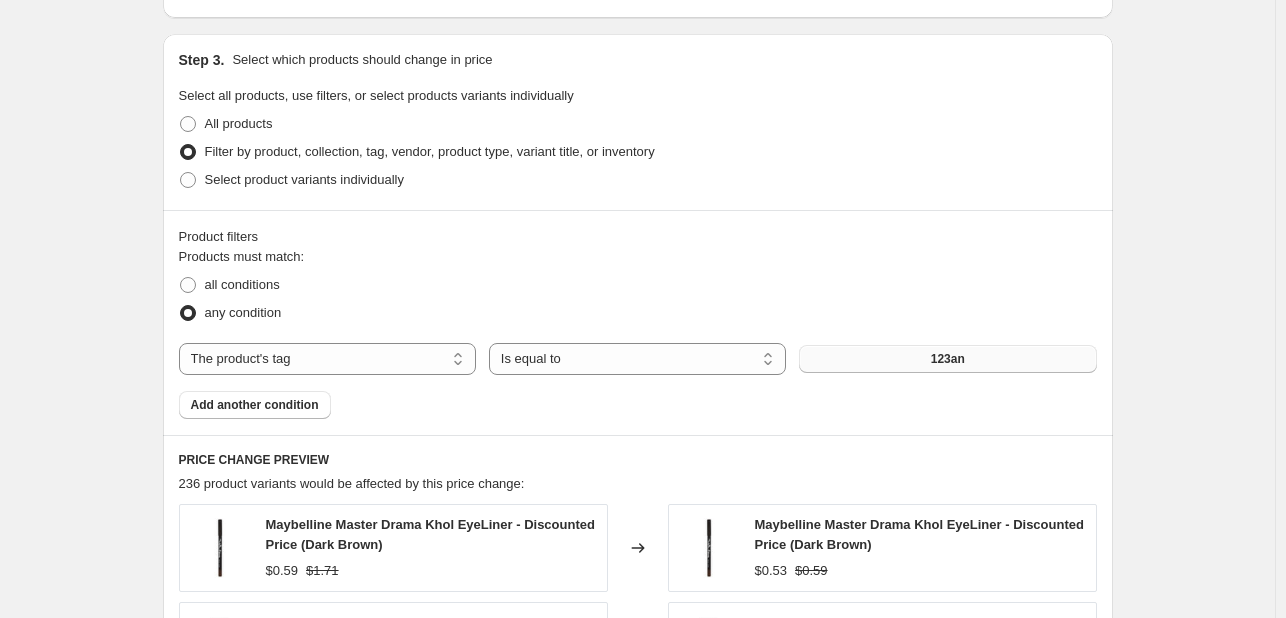 click on "123an" at bounding box center (947, 359) 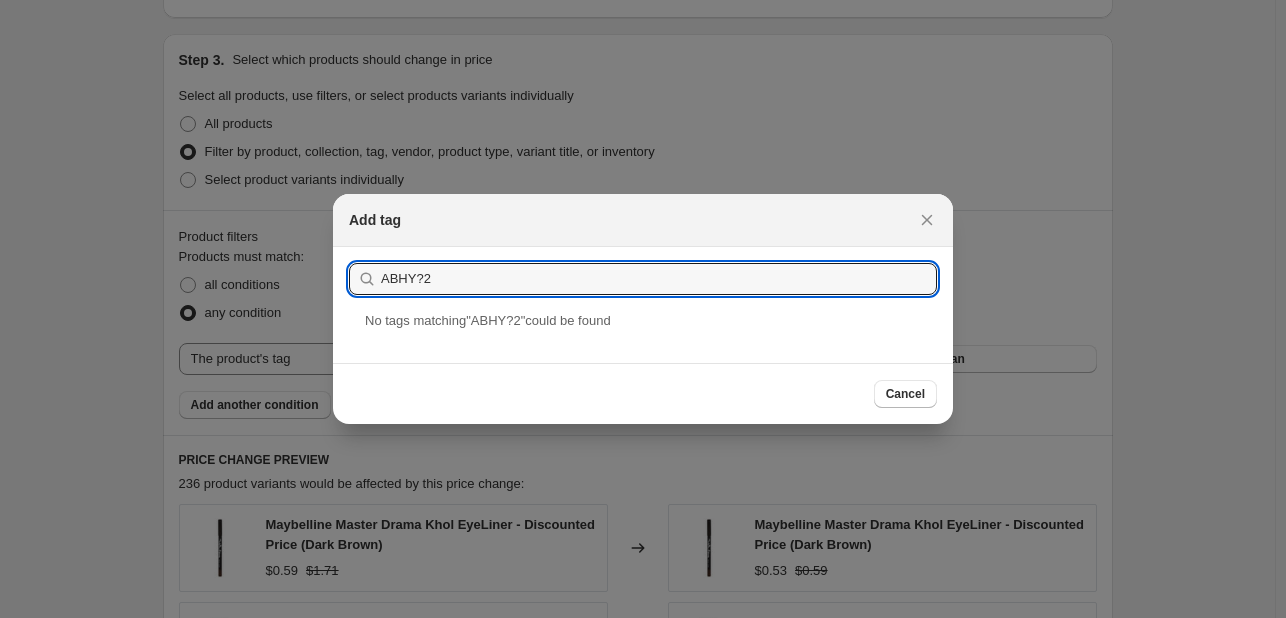 type on "ABHY?2" 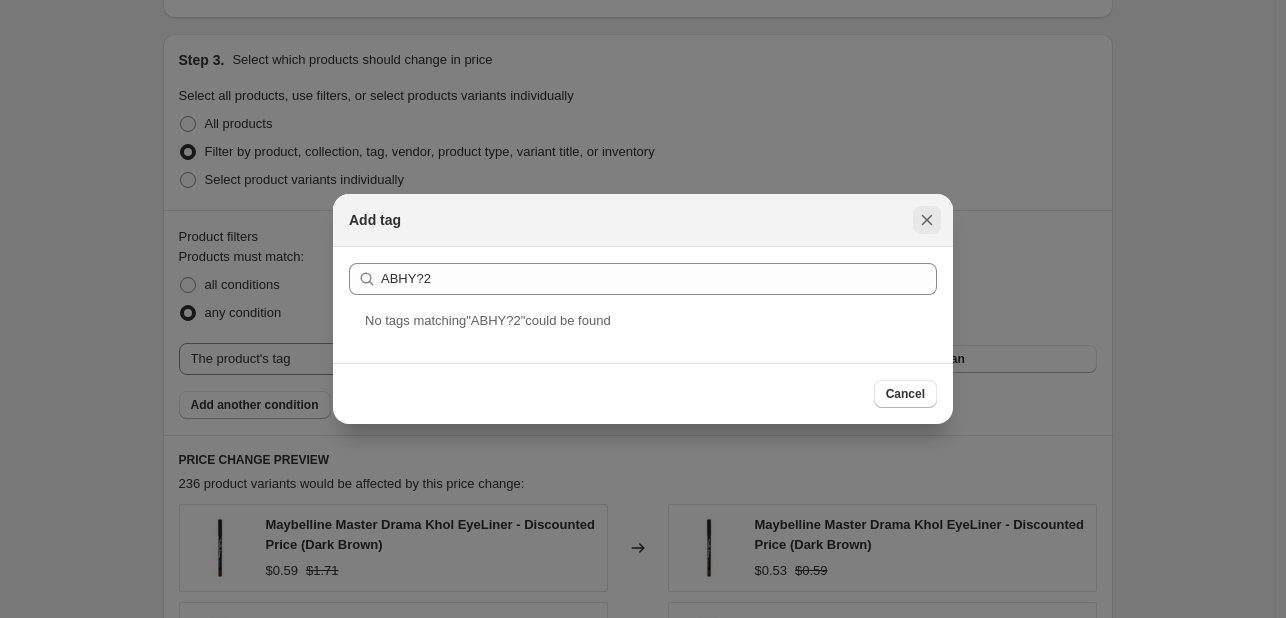 click 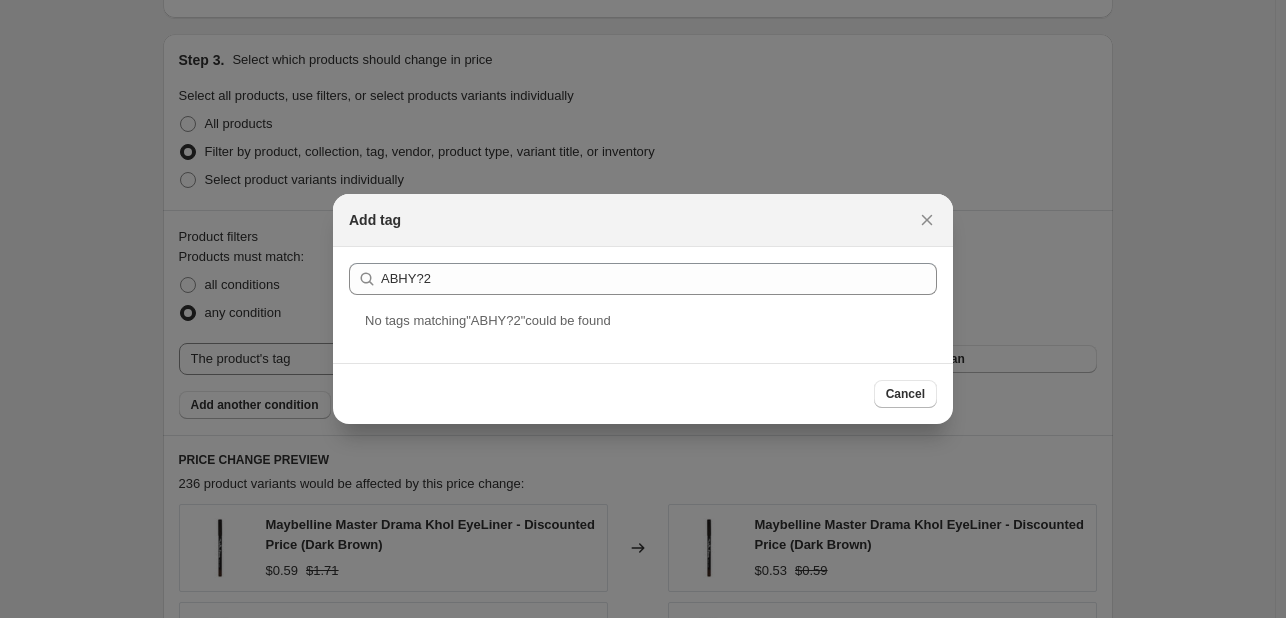 scroll, scrollTop: 900, scrollLeft: 0, axis: vertical 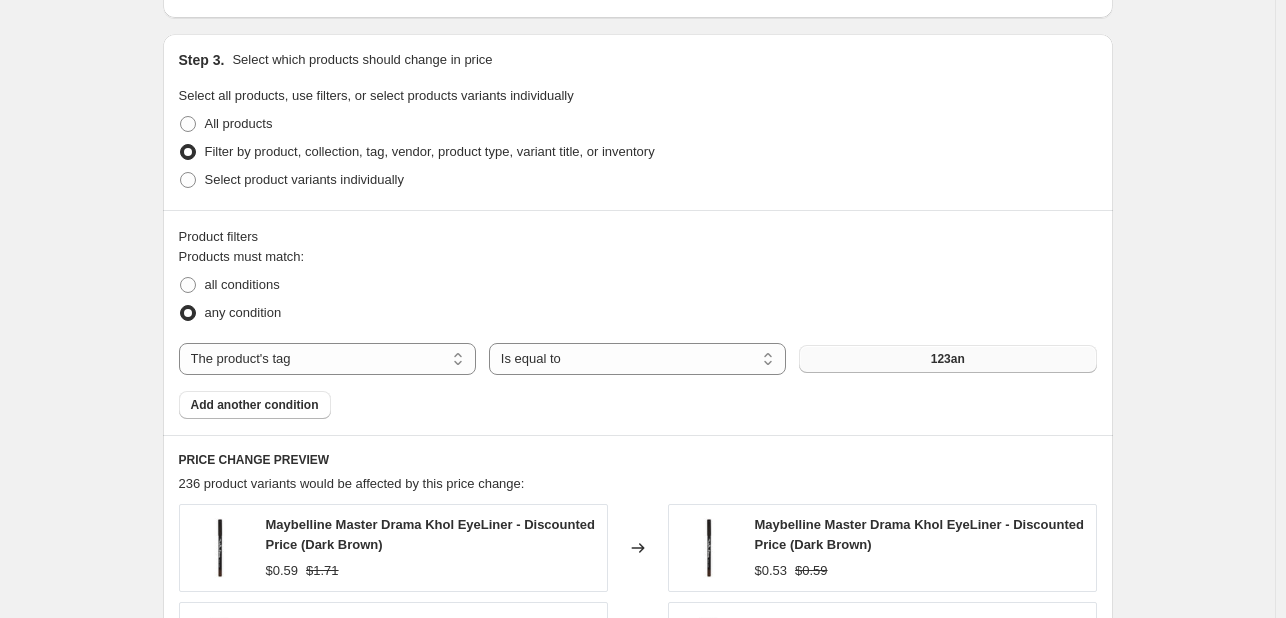 click on "123an" at bounding box center [947, 359] 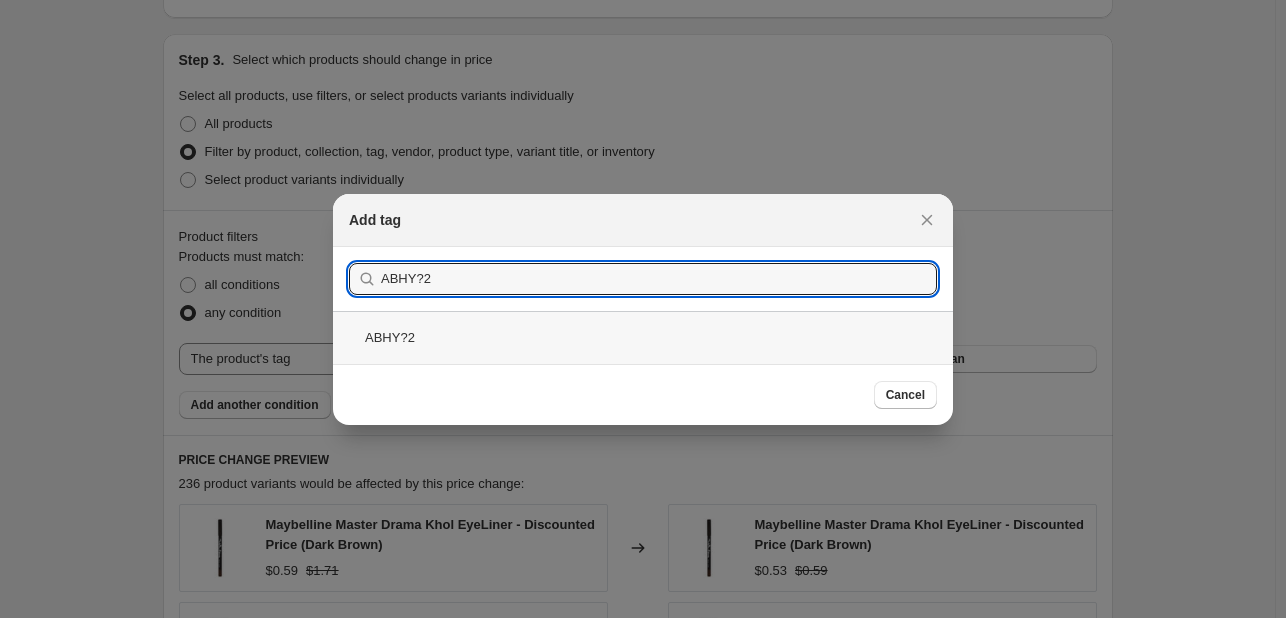 type on "ABHY?2" 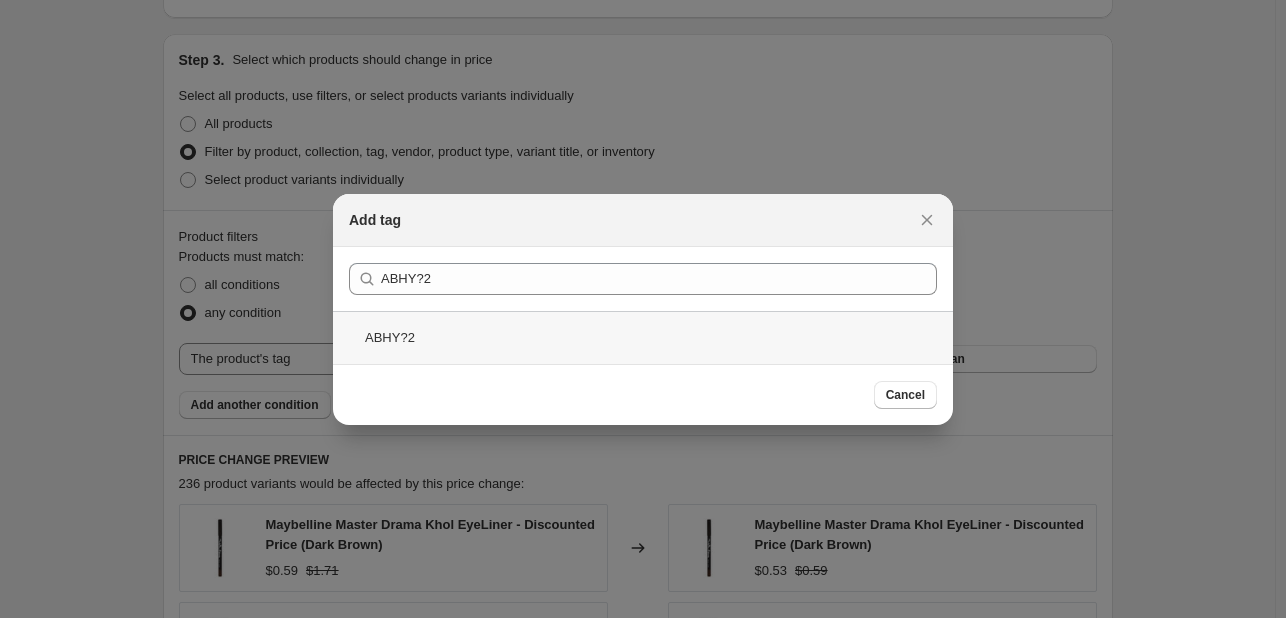 click on "ABHY?2" at bounding box center (643, 337) 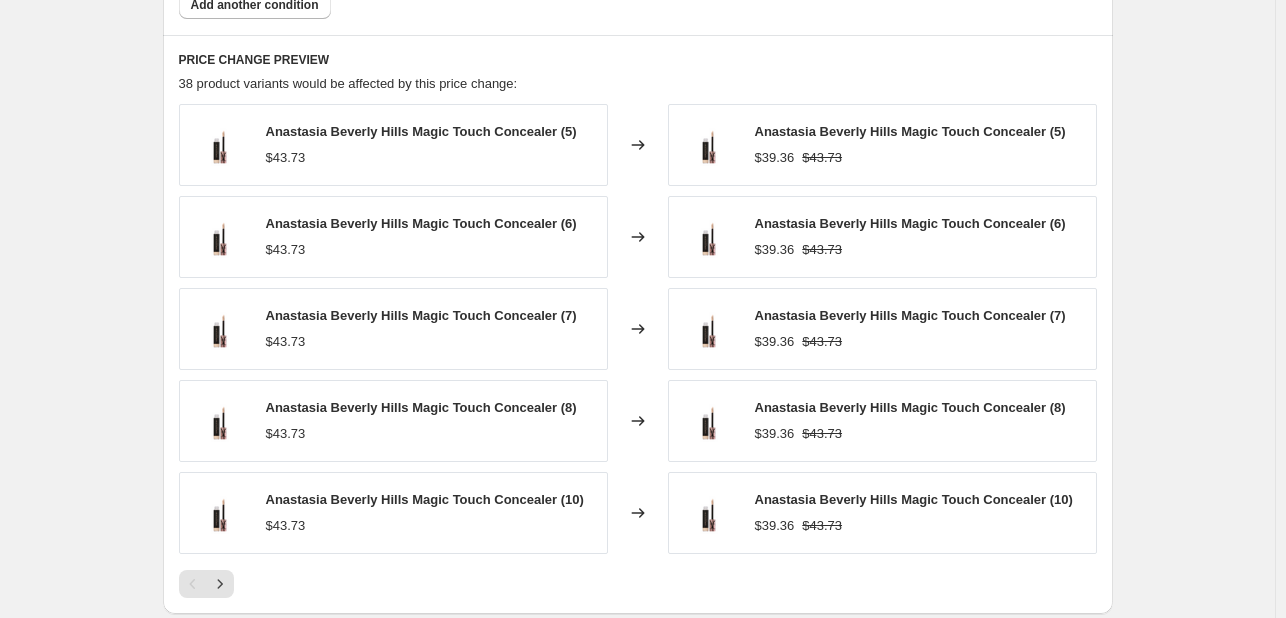scroll, scrollTop: 1400, scrollLeft: 0, axis: vertical 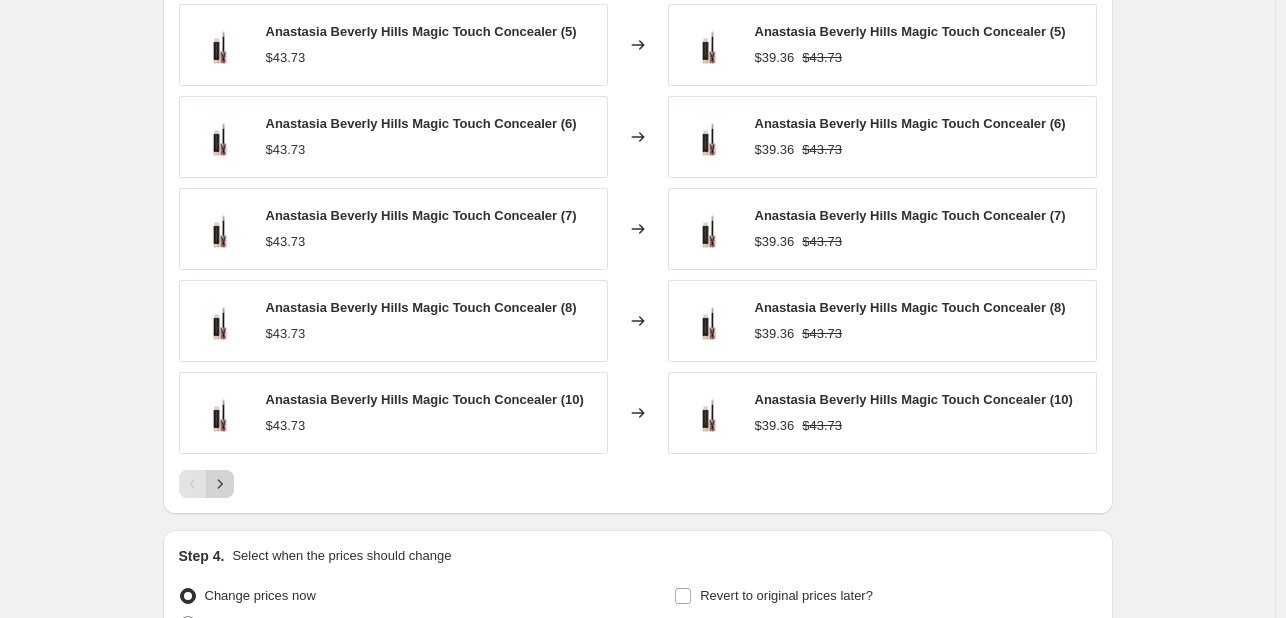 click 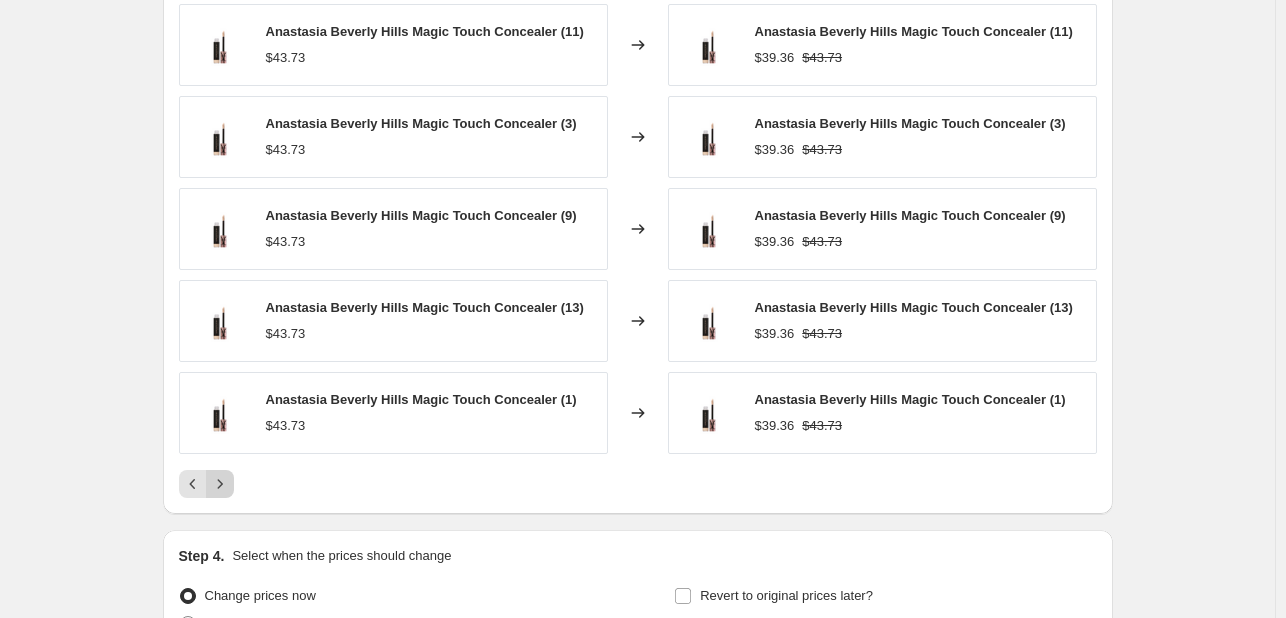 click 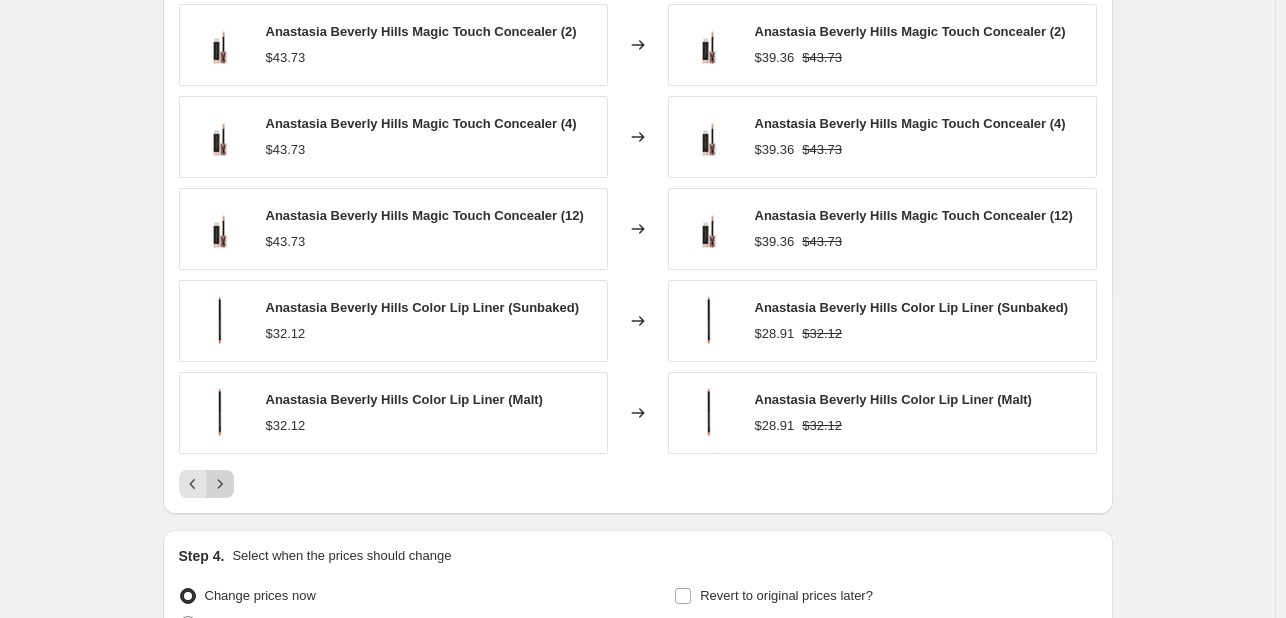 click 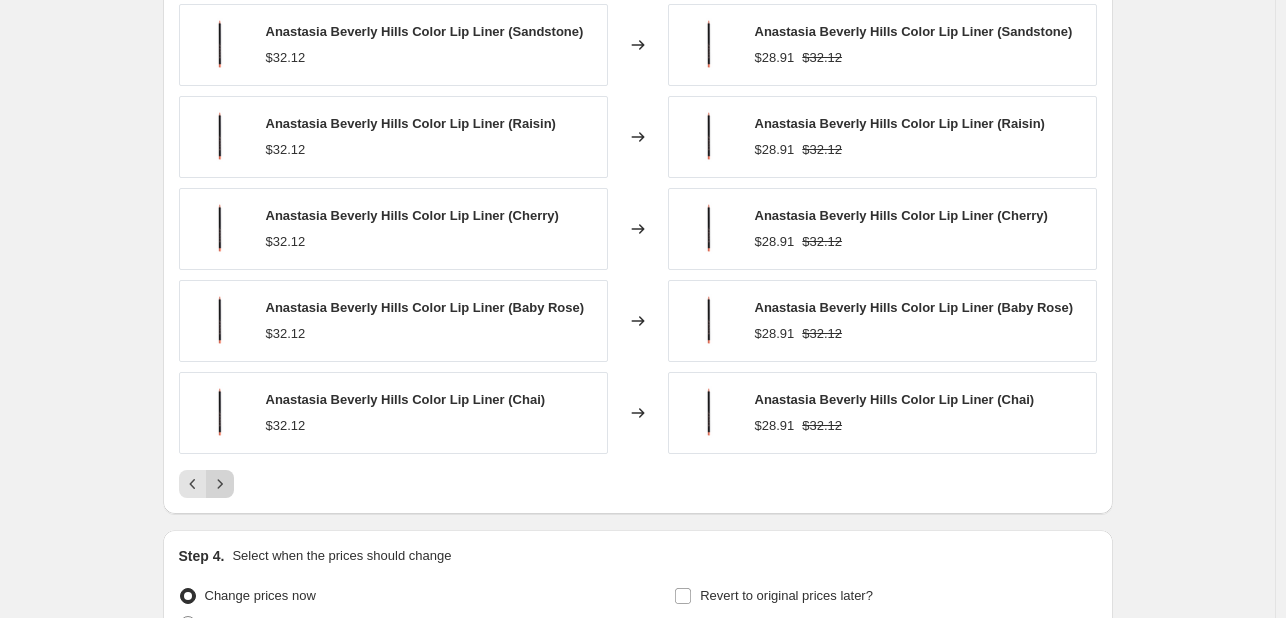 click 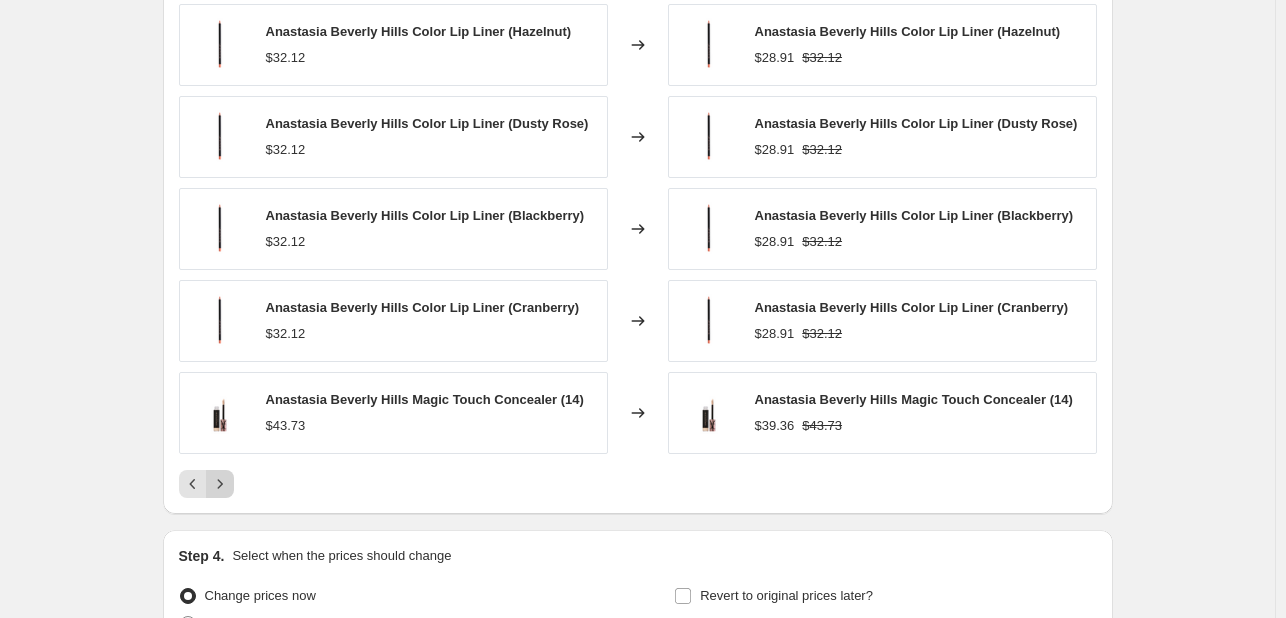 click 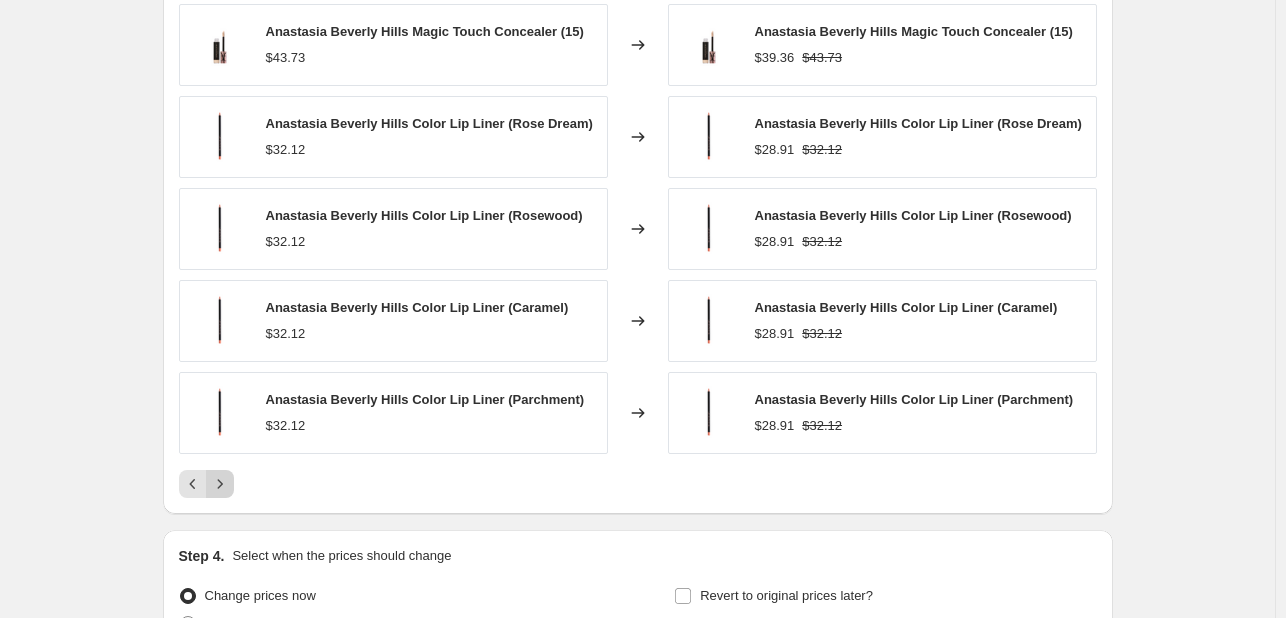click 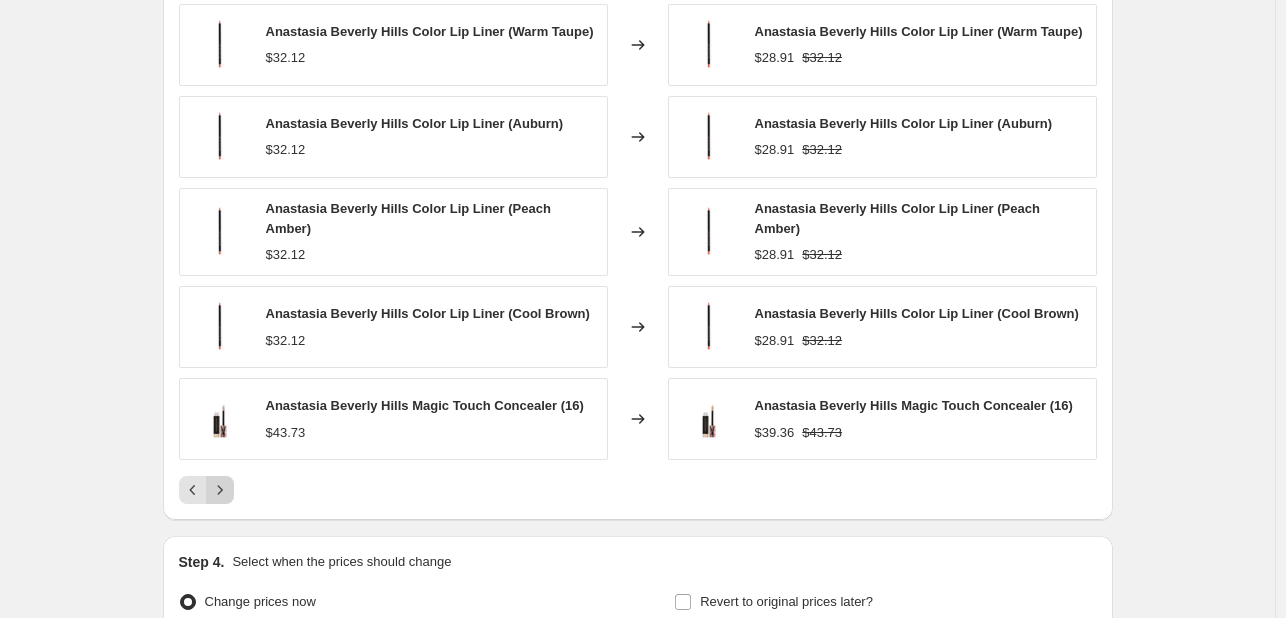 click 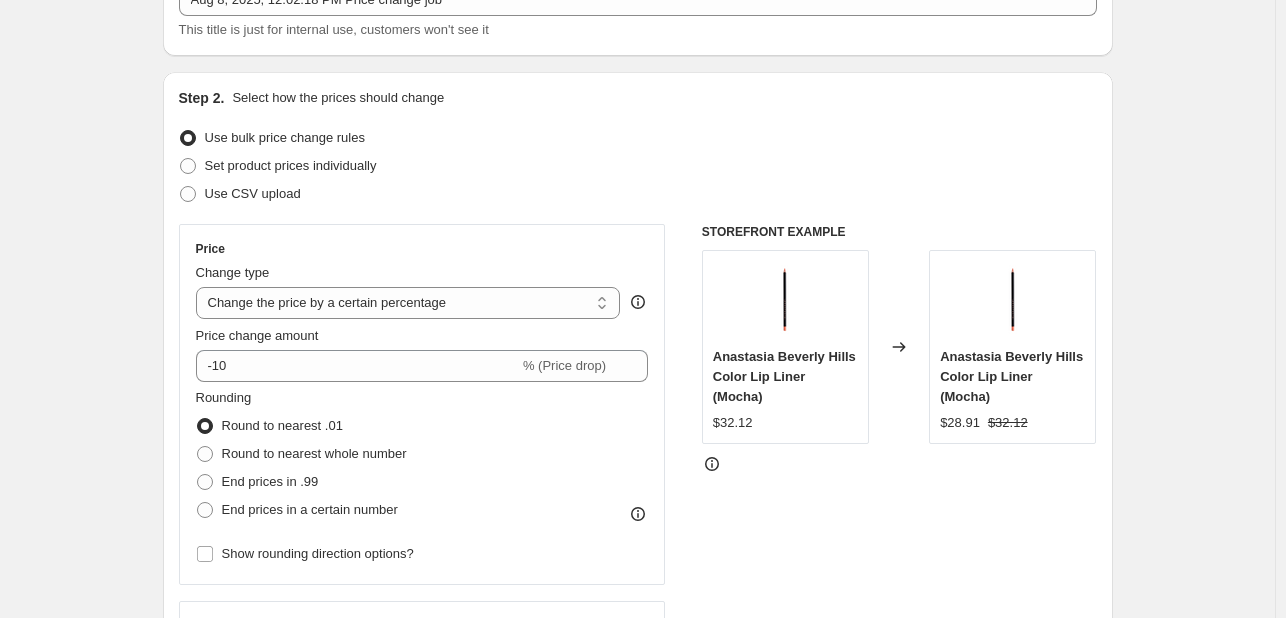 scroll, scrollTop: 0, scrollLeft: 0, axis: both 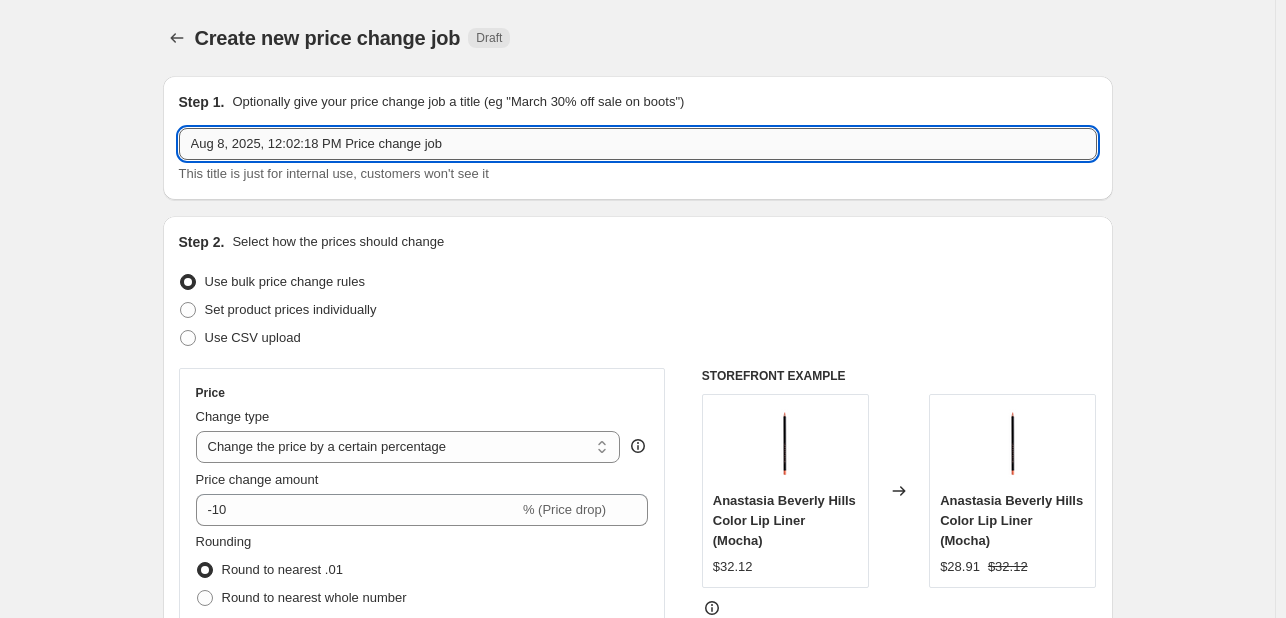 click on "Aug 8, 2025, 12:02:18 PM Price change job" at bounding box center [638, 144] 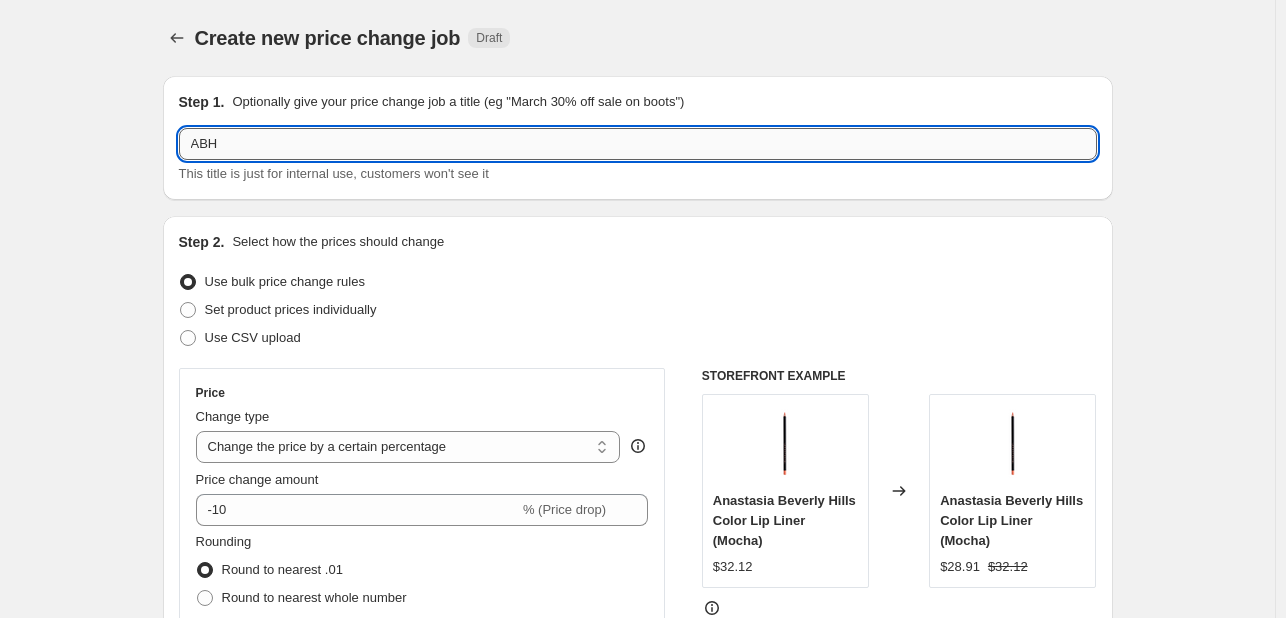 paste on "on lip liner and concealer" 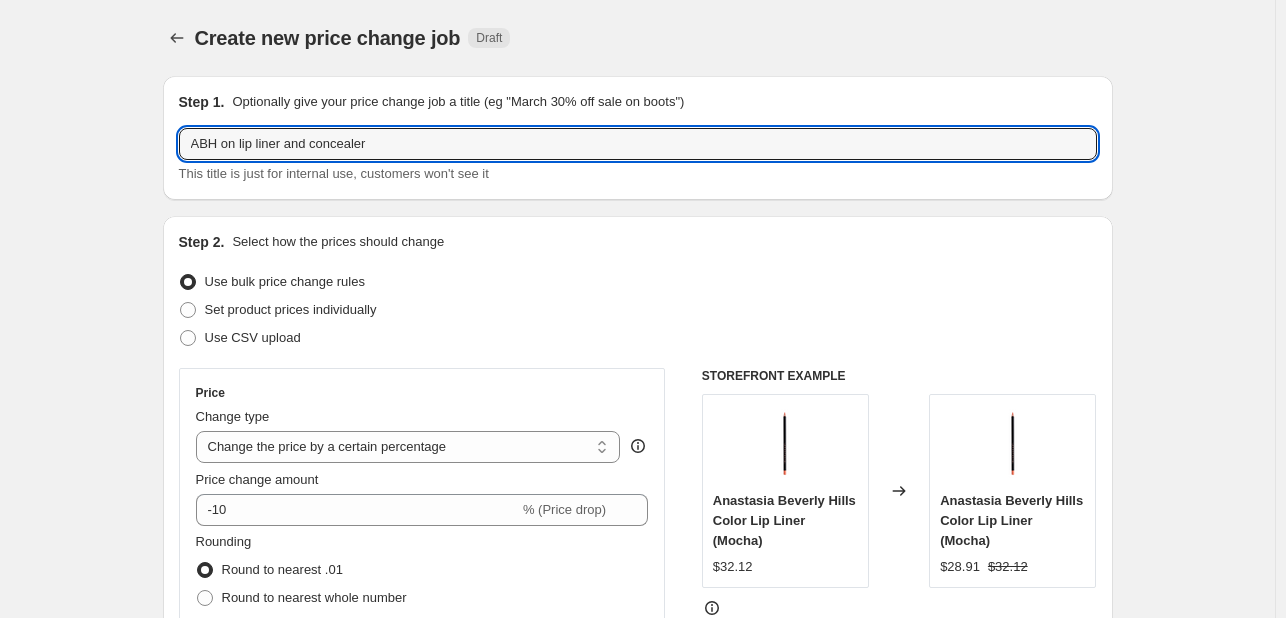 paste on "From 8 till 11" 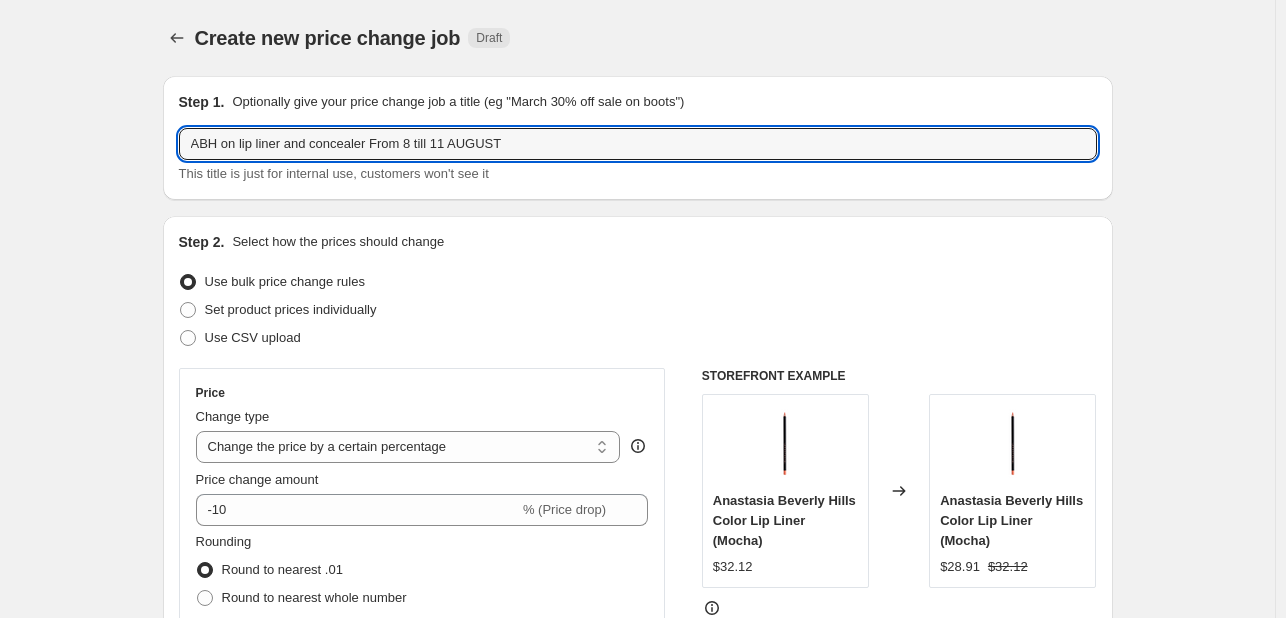 type on "ABH on lip liner and concealer From 8 till 11 AUGUST" 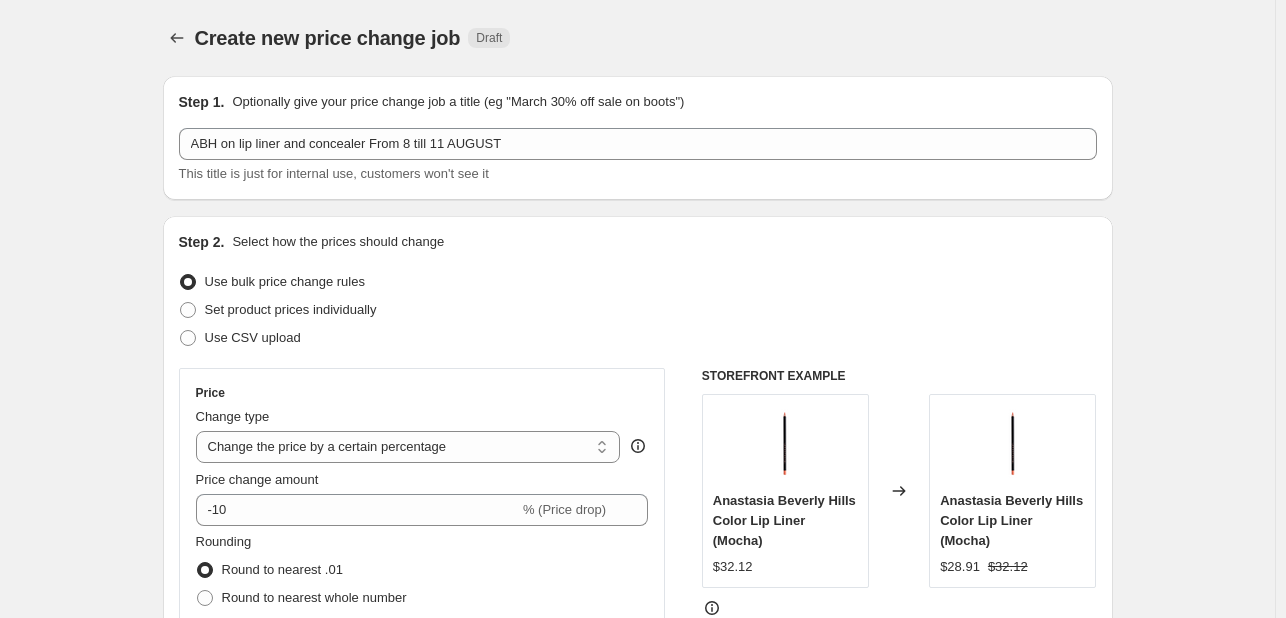 click on "Price Change type Change the price to a certain amount Change the price by a certain amount Change the price by a certain percentage Change the price to the current compare at price (price before sale) Change the price by a certain amount relative to the compare at price Change the price by a certain percentage relative to the compare at price Don't change the price Change the price by a certain percentage relative to the cost per item Change price to certain cost margin Change the price by a certain percentage Price change amount -10 % (Price drop) Rounding Round to nearest .01 Round to nearest whole number End prices in .99 End prices in a certain number Show rounding direction options?" at bounding box center (422, 548) 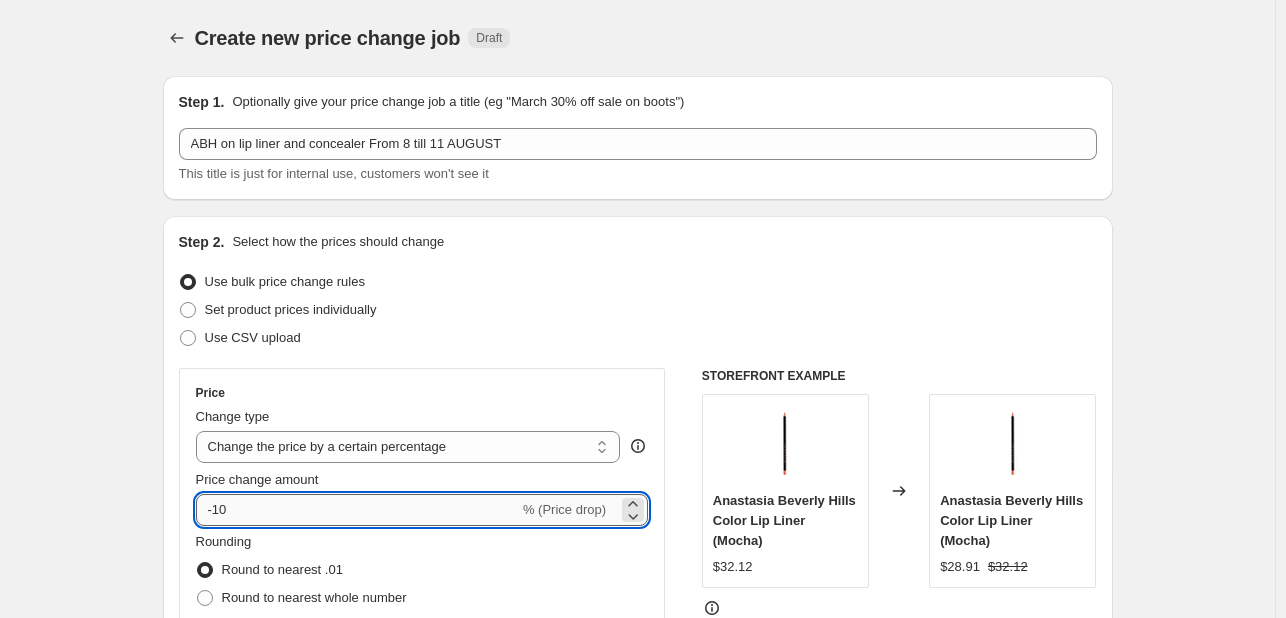 click on "-10" at bounding box center (357, 510) 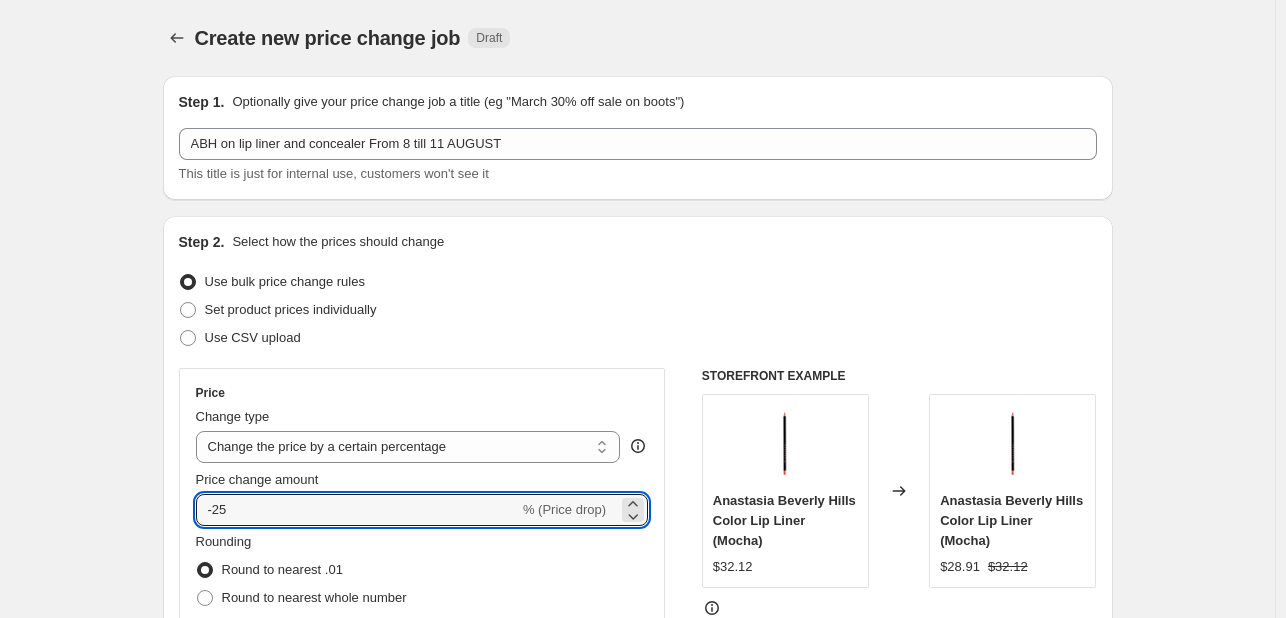 type on "-25" 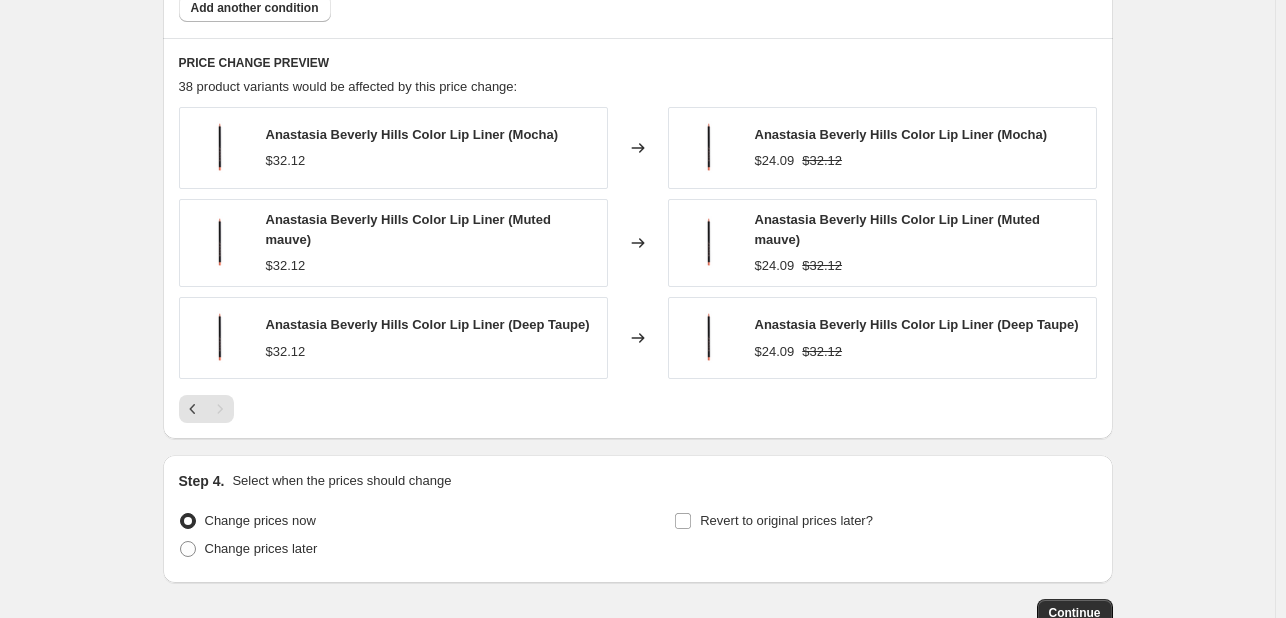 scroll, scrollTop: 1421, scrollLeft: 0, axis: vertical 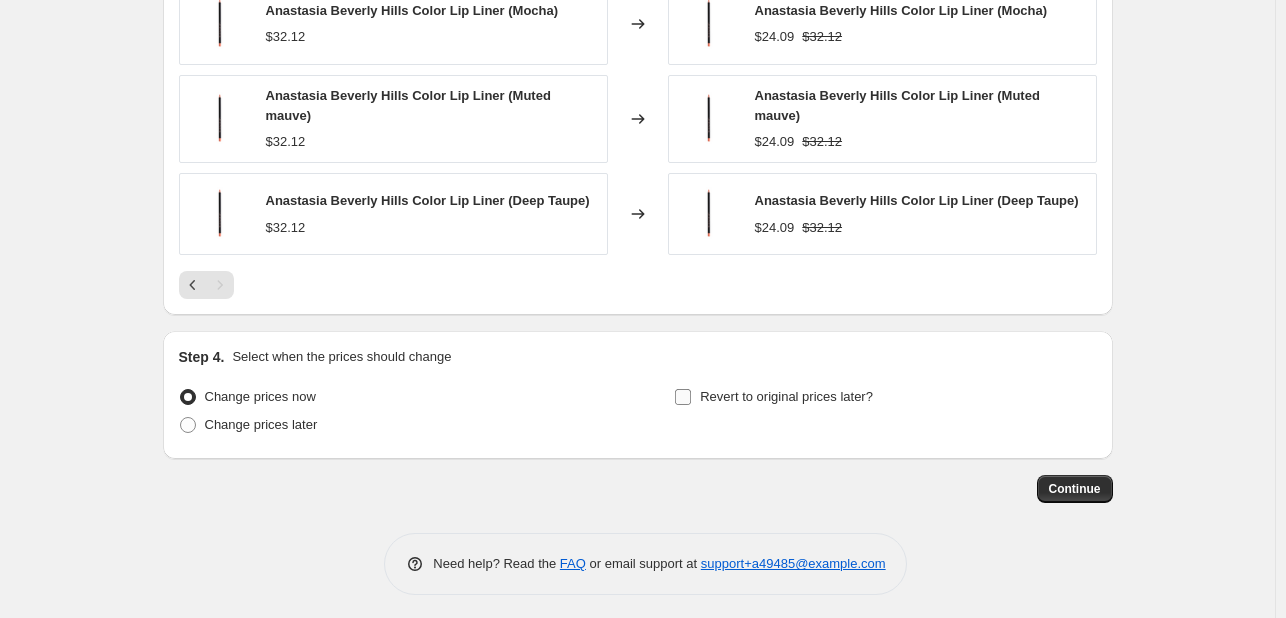 click on "Revert to original prices later?" at bounding box center [683, 397] 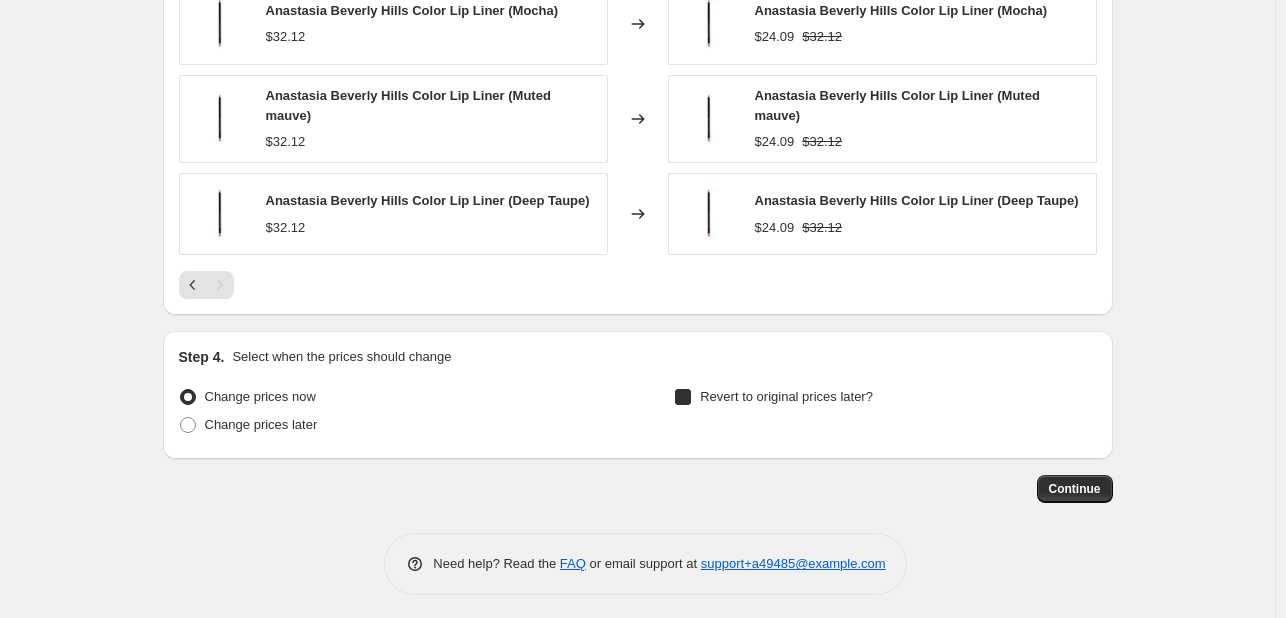 checkbox on "true" 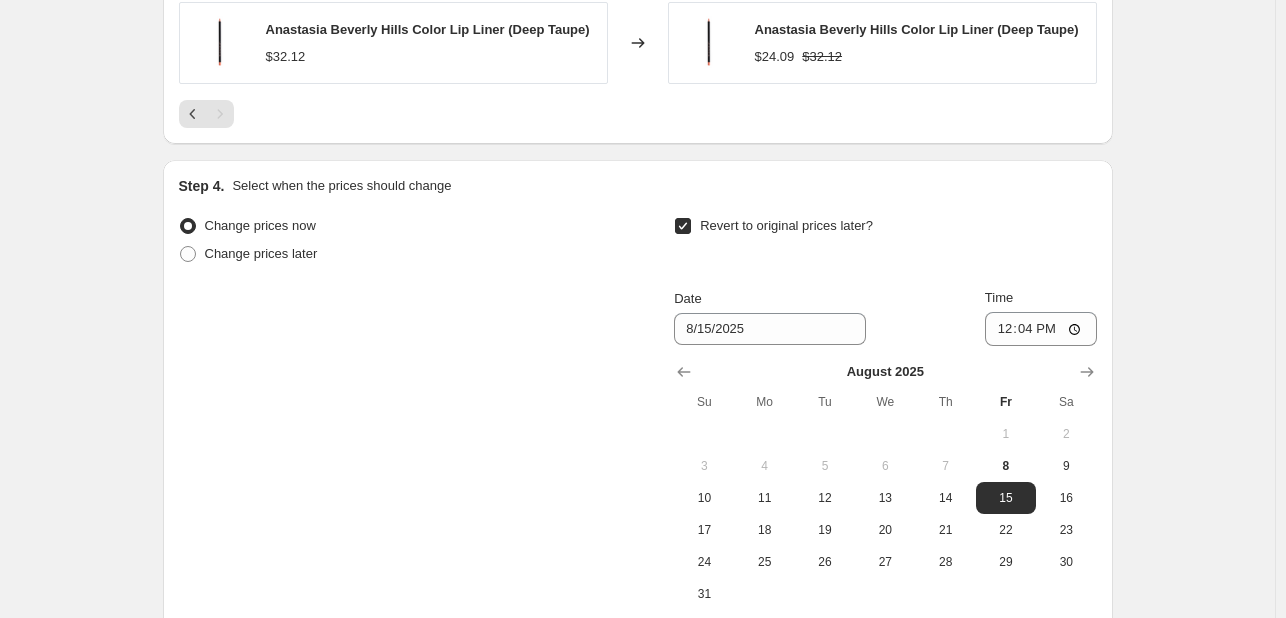scroll, scrollTop: 1621, scrollLeft: 0, axis: vertical 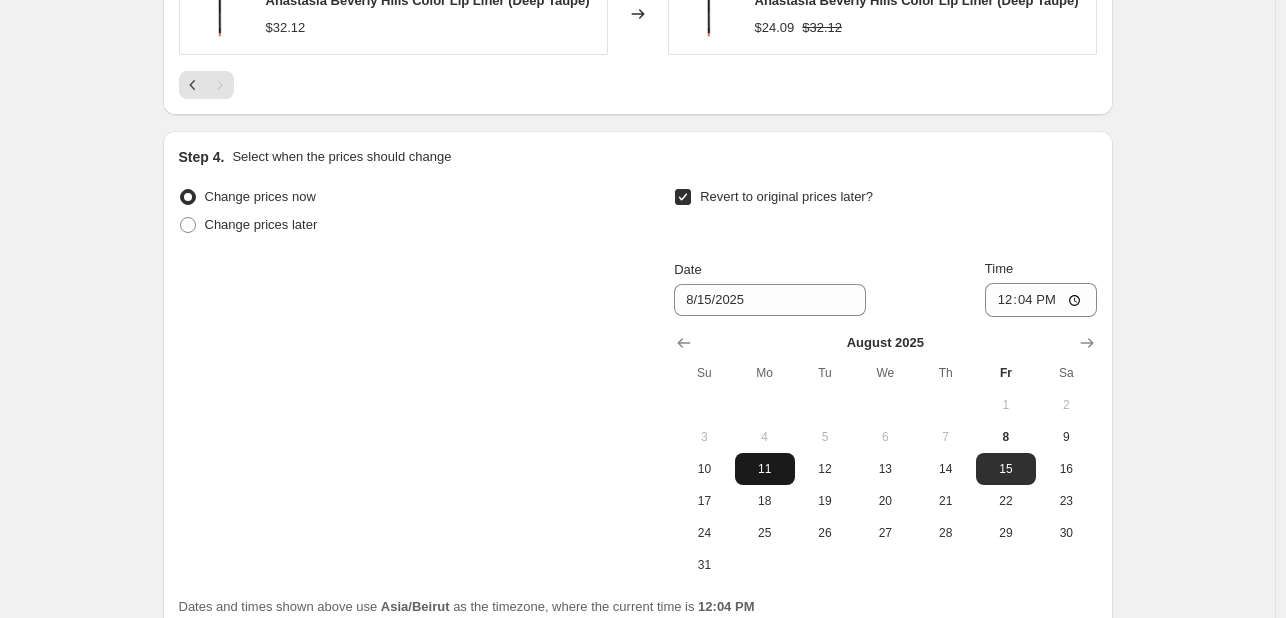 click on "11" at bounding box center (765, 469) 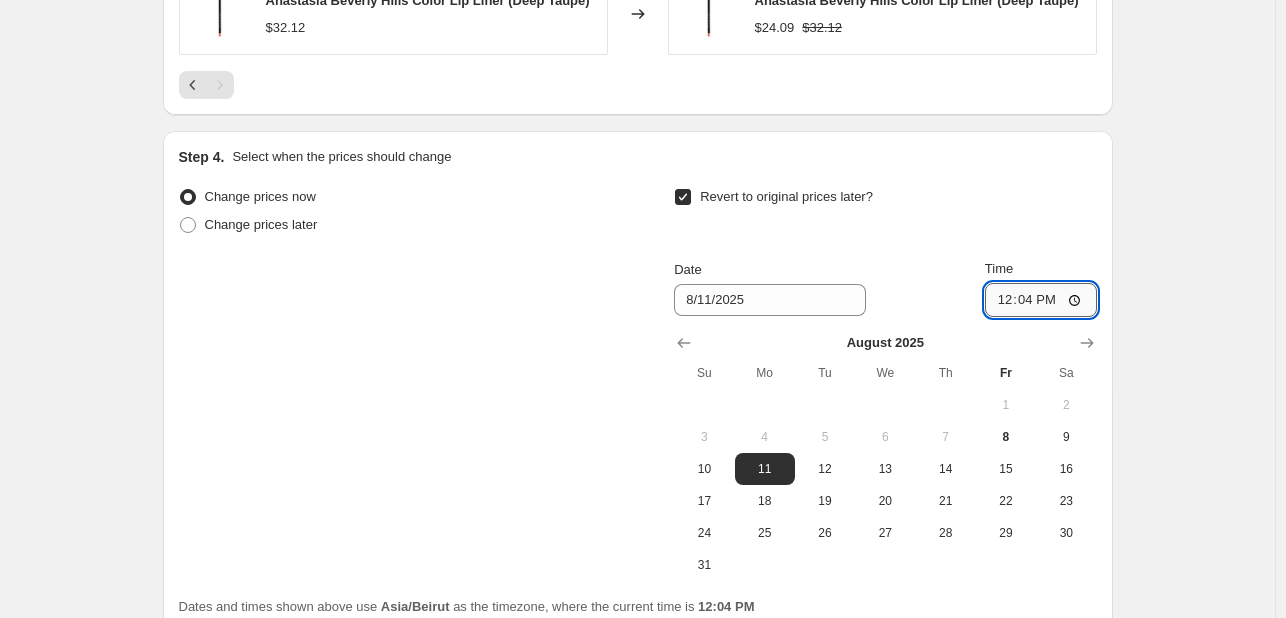 click on "12:04" at bounding box center (1041, 300) 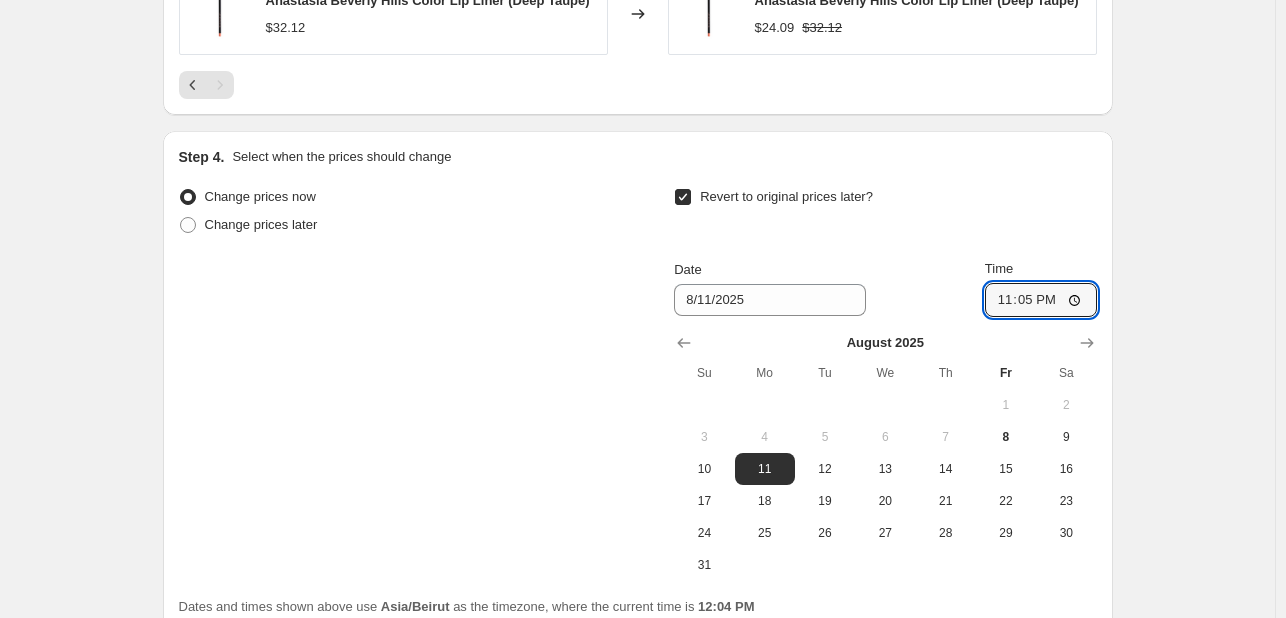 type on "23:55" 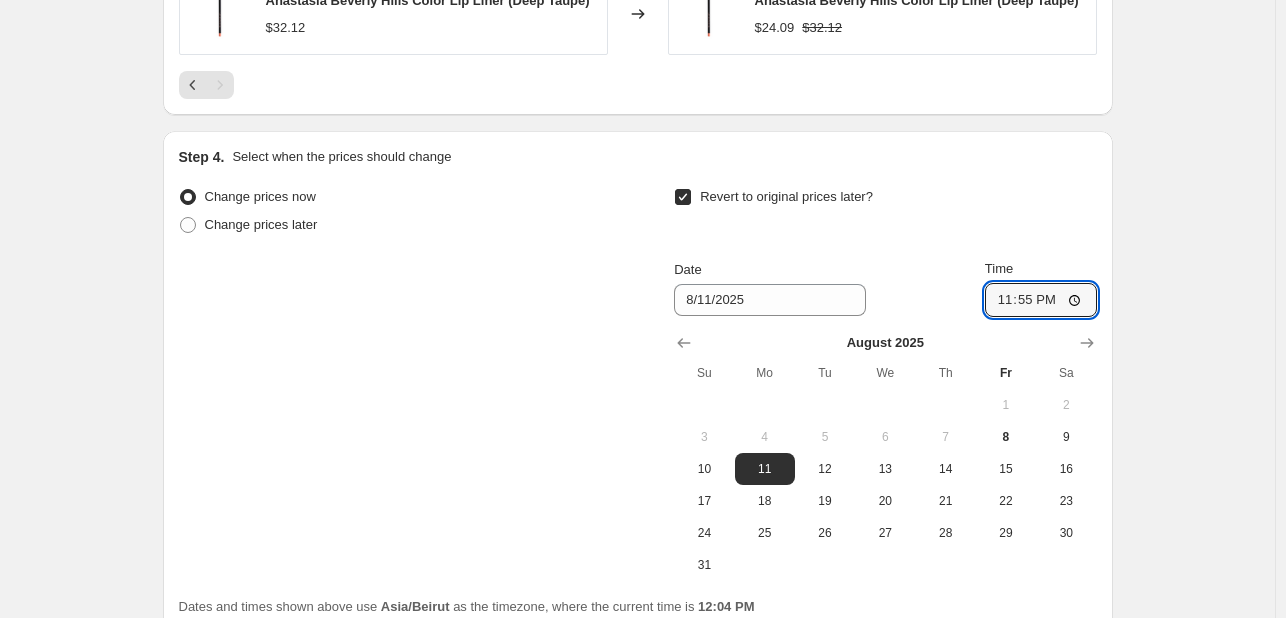 click on "Change prices now Change prices later Revert to original prices later? Date 8/11/2025 Time 23:55 August   2025 Su Mo Tu We Th Fr Sa 1 2 3 4 5 6 7 8 9 10 11 12 13 14 15 16 17 18 19 20 21 22 23 24 25 26 27 28 29 30 31" at bounding box center [638, 382] 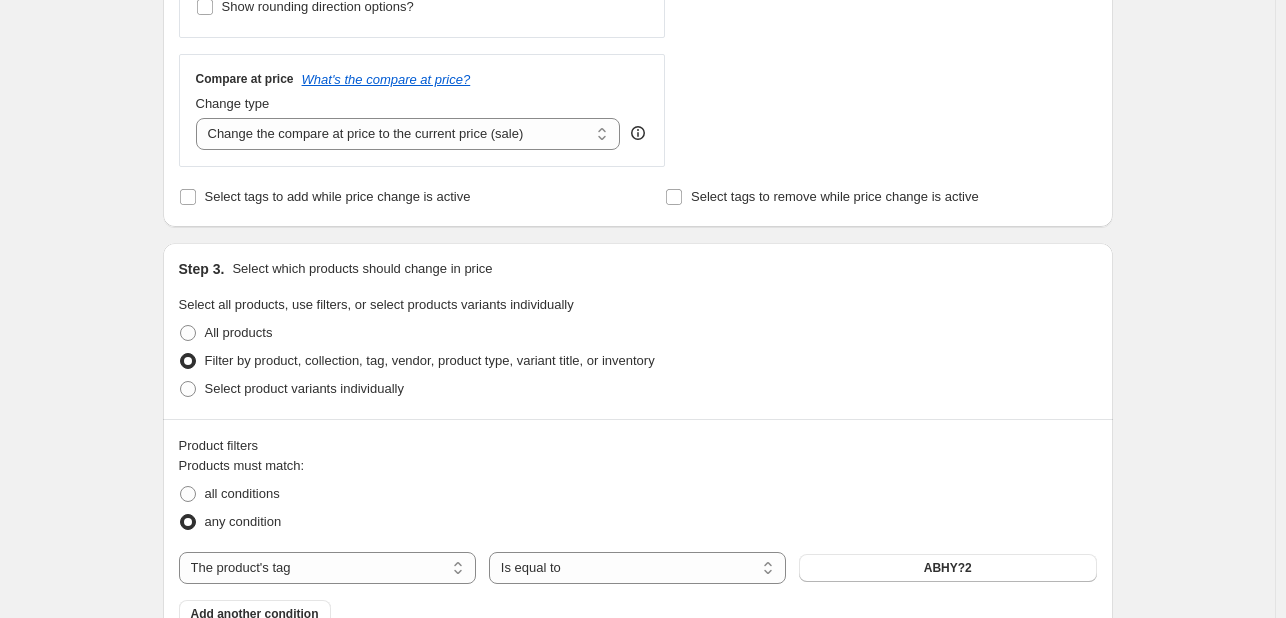 scroll, scrollTop: 721, scrollLeft: 0, axis: vertical 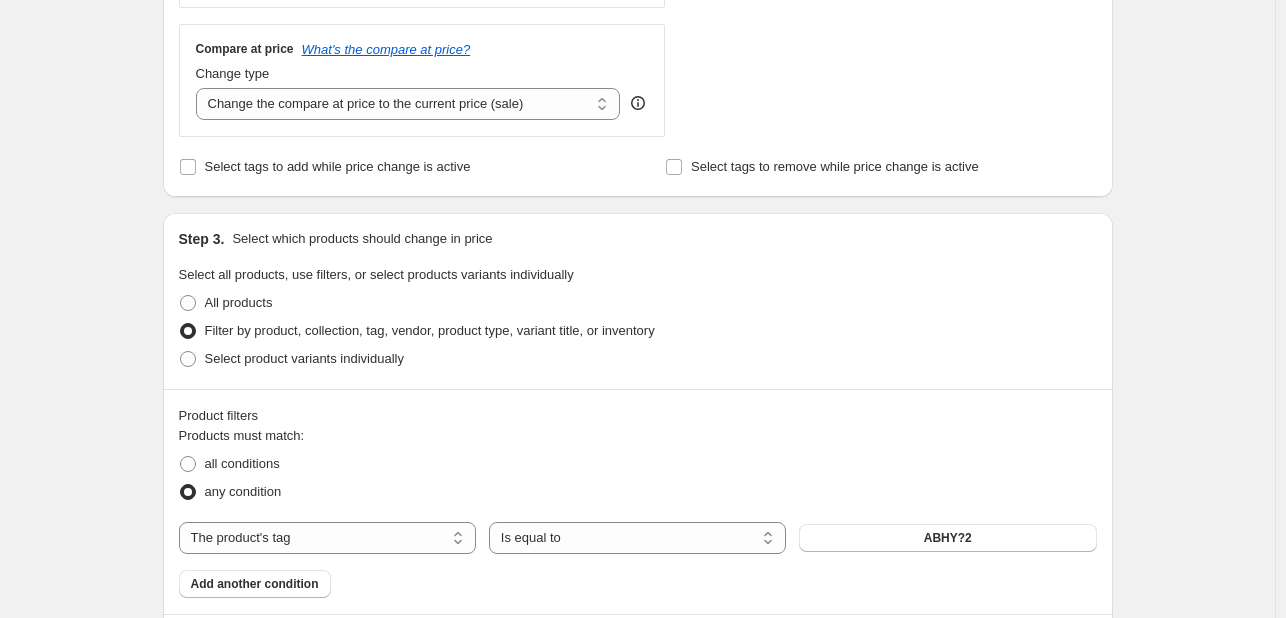 click on "Step 2. Select how the prices should change Use bulk price change rules Set product prices individually Use CSV upload Price Change type Change the price to a certain amount Change the price by a certain amount Change the price by a certain percentage Change the price to the current compare at price (price before sale) Change the price by a certain amount relative to the compare at price Change the price by a certain percentage relative to the compare at price Don't change the price Change the price by a certain percentage relative to the cost per item Change price to certain cost margin Change the price by a certain percentage Price change amount -25 % (Price drop) Rounding Round to nearest .01 Round to nearest whole number End prices in .99 End prices in a certain number Show rounding direction options? Compare at price What's the compare at price? Change type Change the compare at price to the current price (sale) Change the compare at price to a certain amount Don't change the compare at price $32.12" at bounding box center [638, -154] 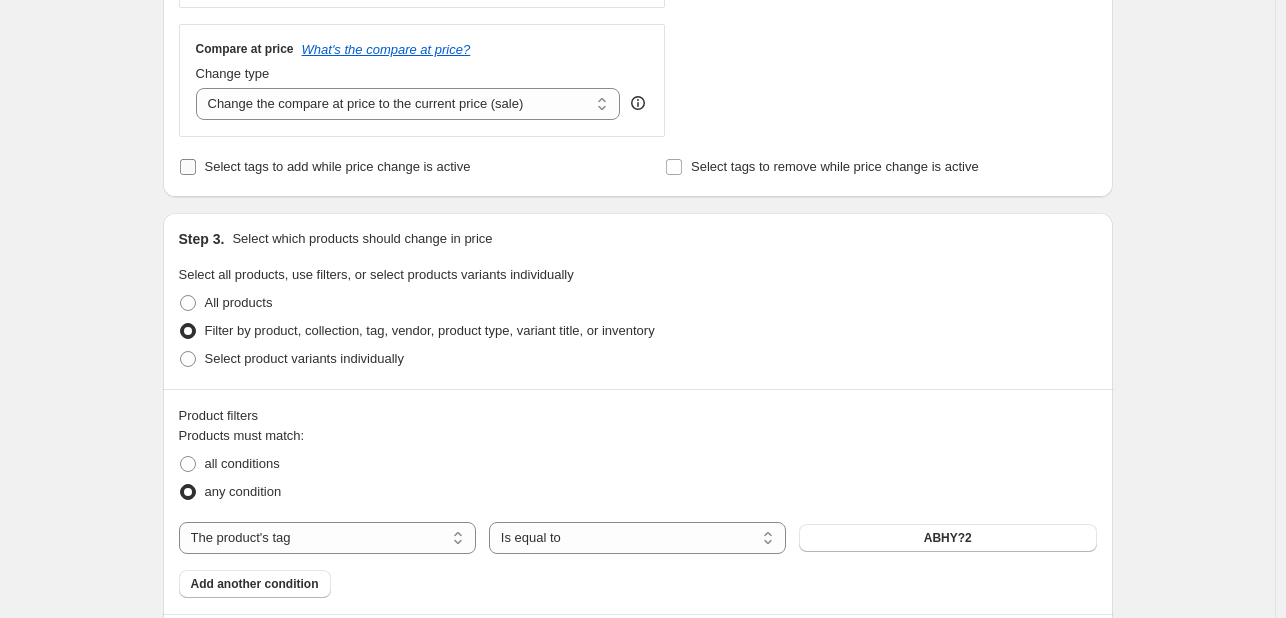 click on "Select tags to add while price change is active" at bounding box center (338, 166) 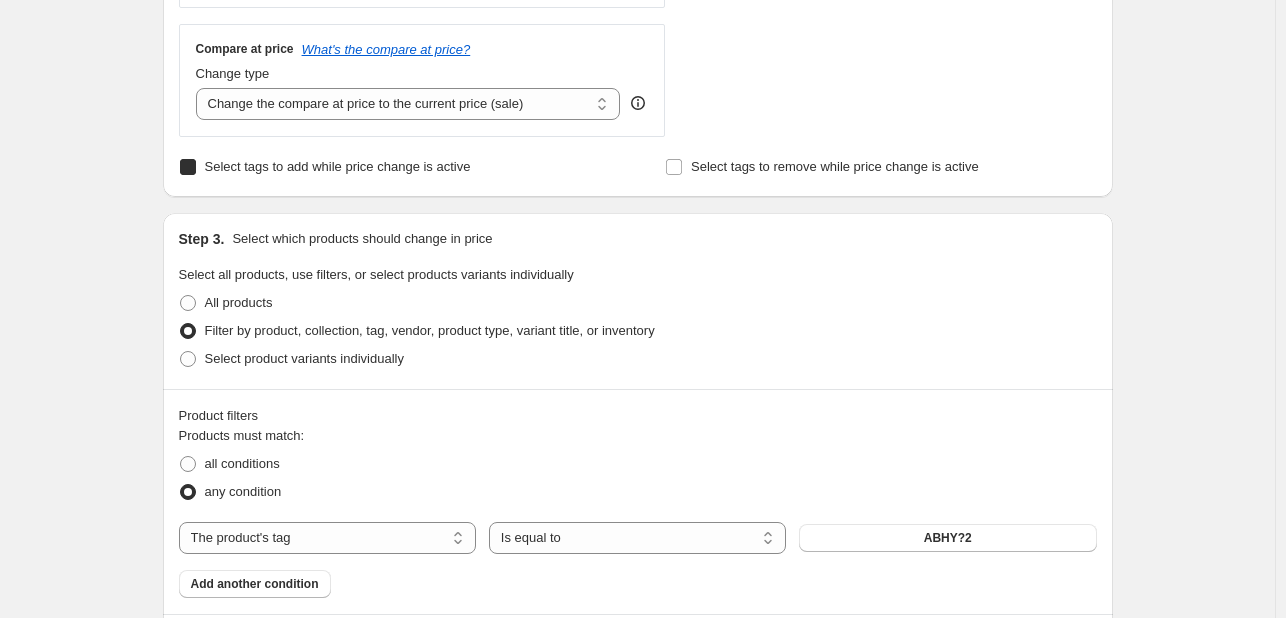 checkbox on "true" 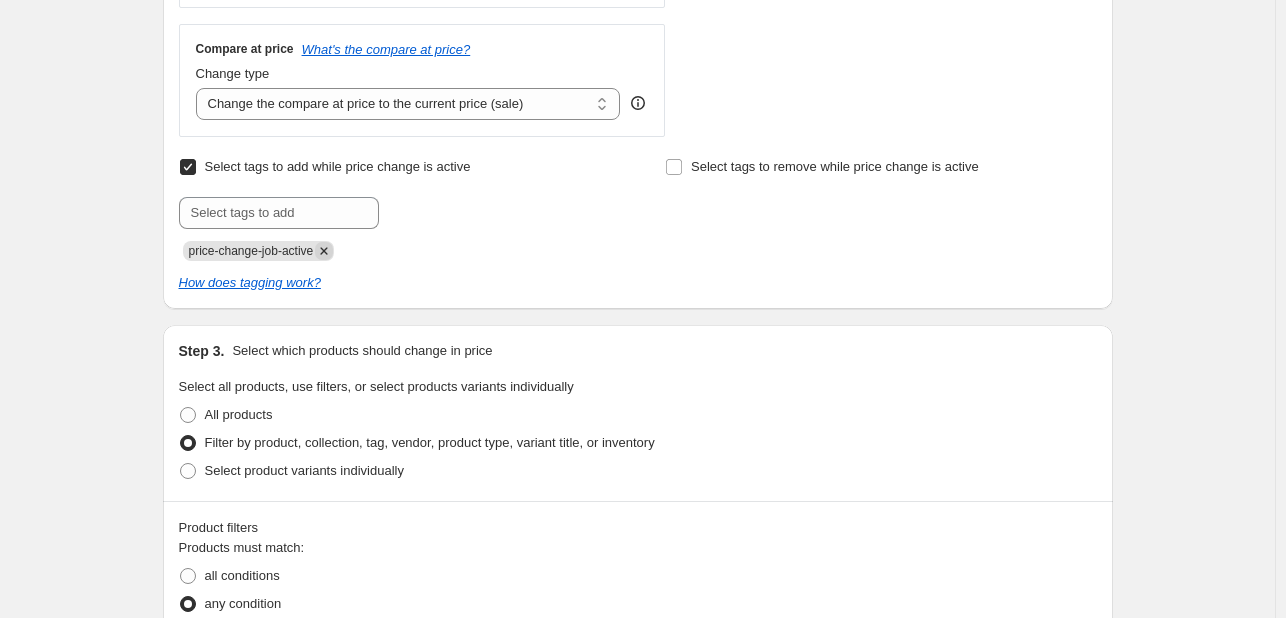 click 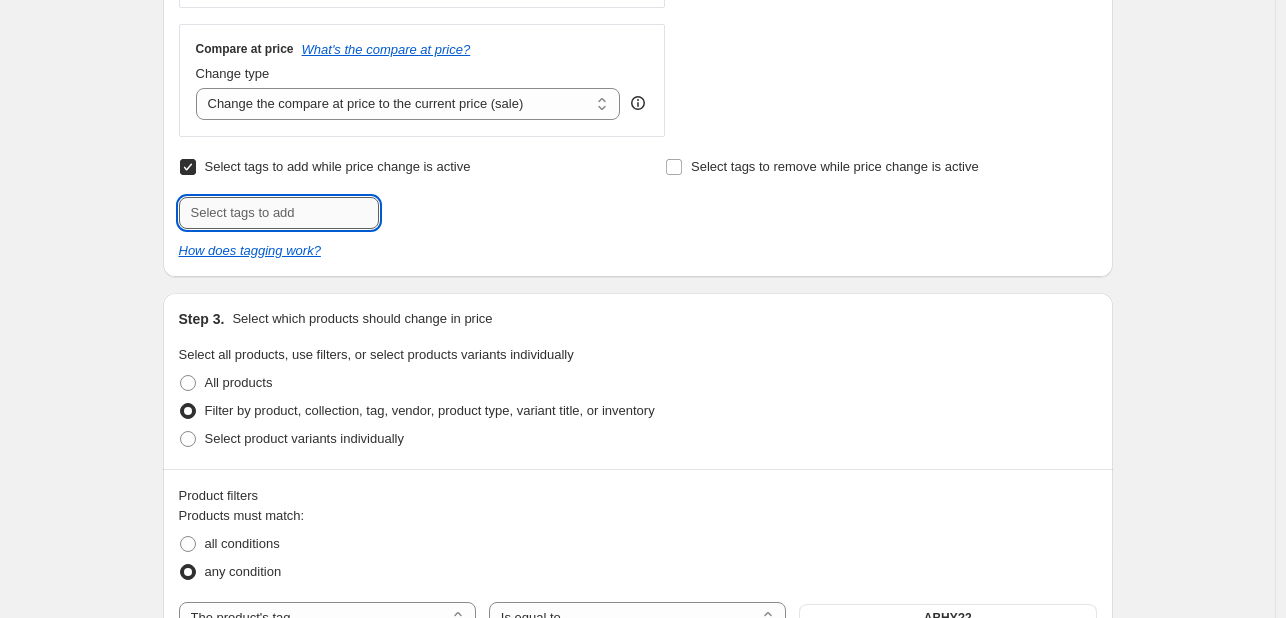 click at bounding box center [279, 213] 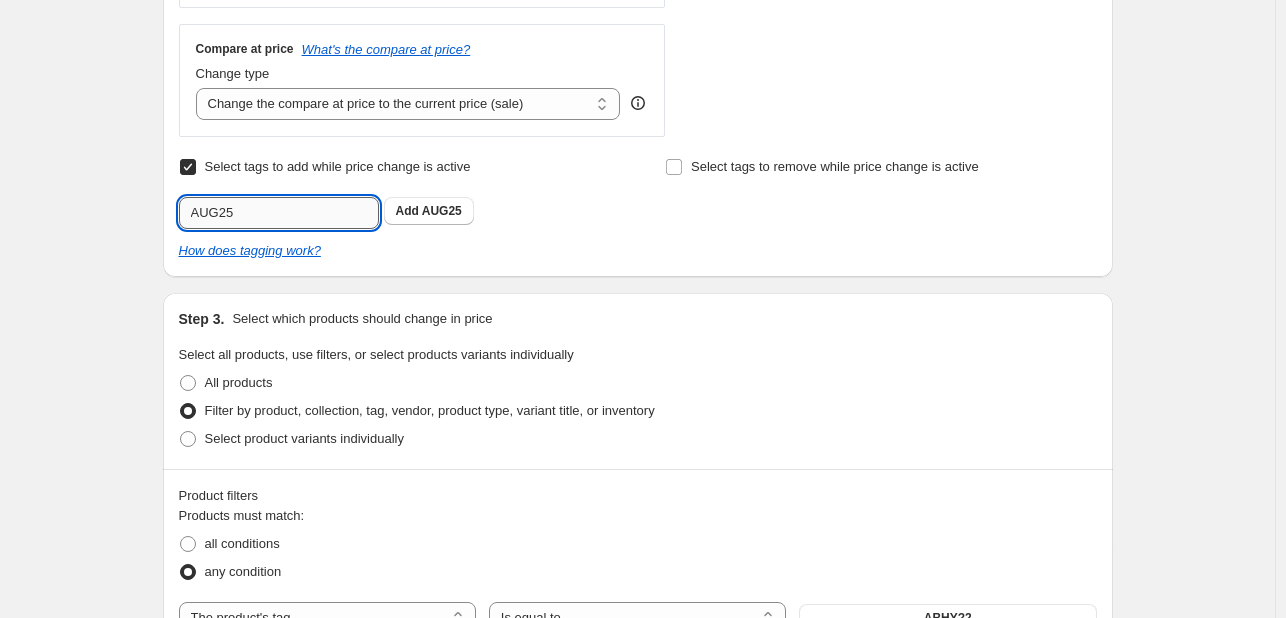 type on "AUG25" 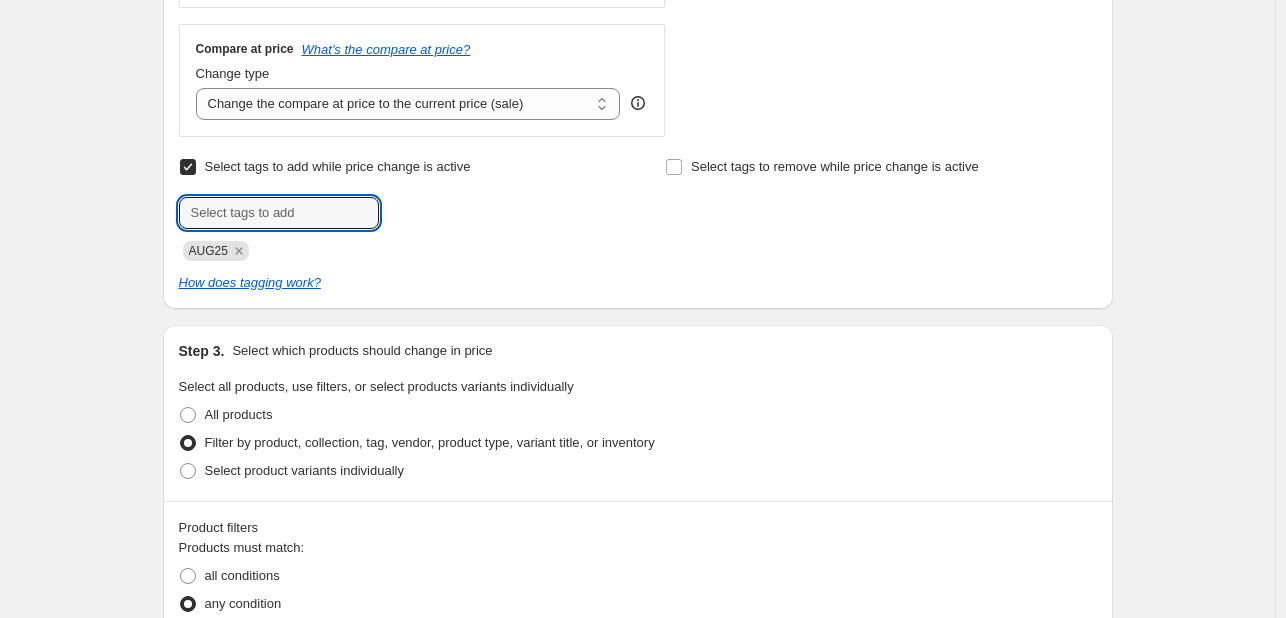 click on "Submit AUG25" at bounding box center (394, 229) 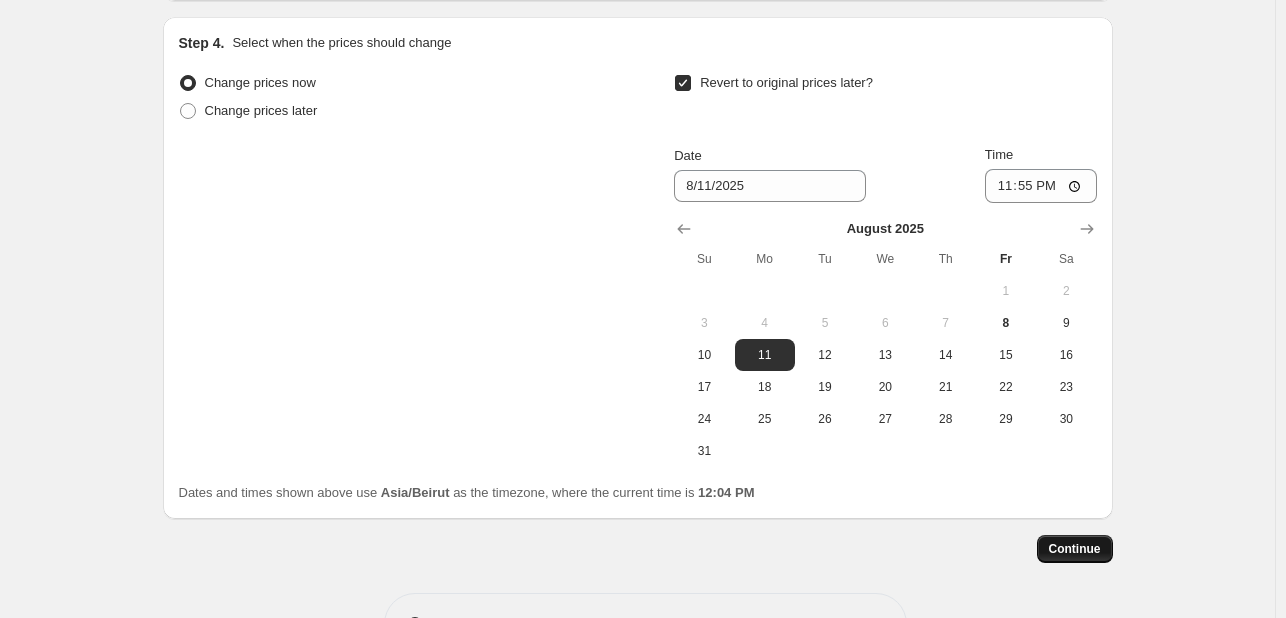scroll, scrollTop: 1907, scrollLeft: 0, axis: vertical 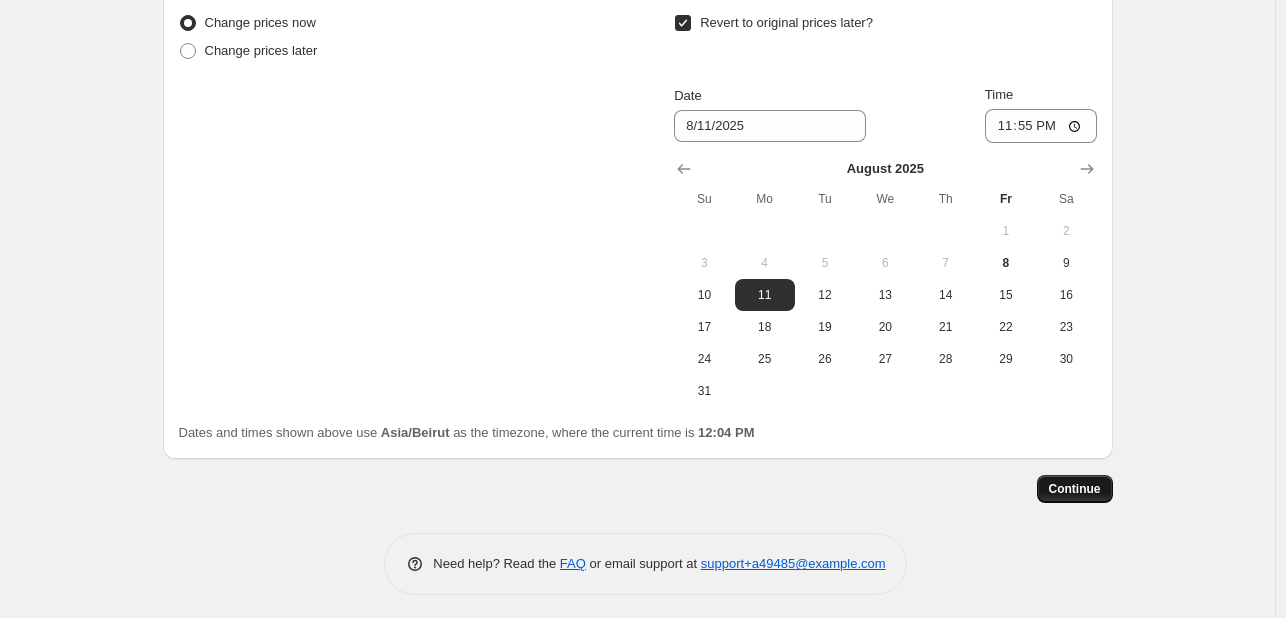 click on "Continue" at bounding box center [1075, 489] 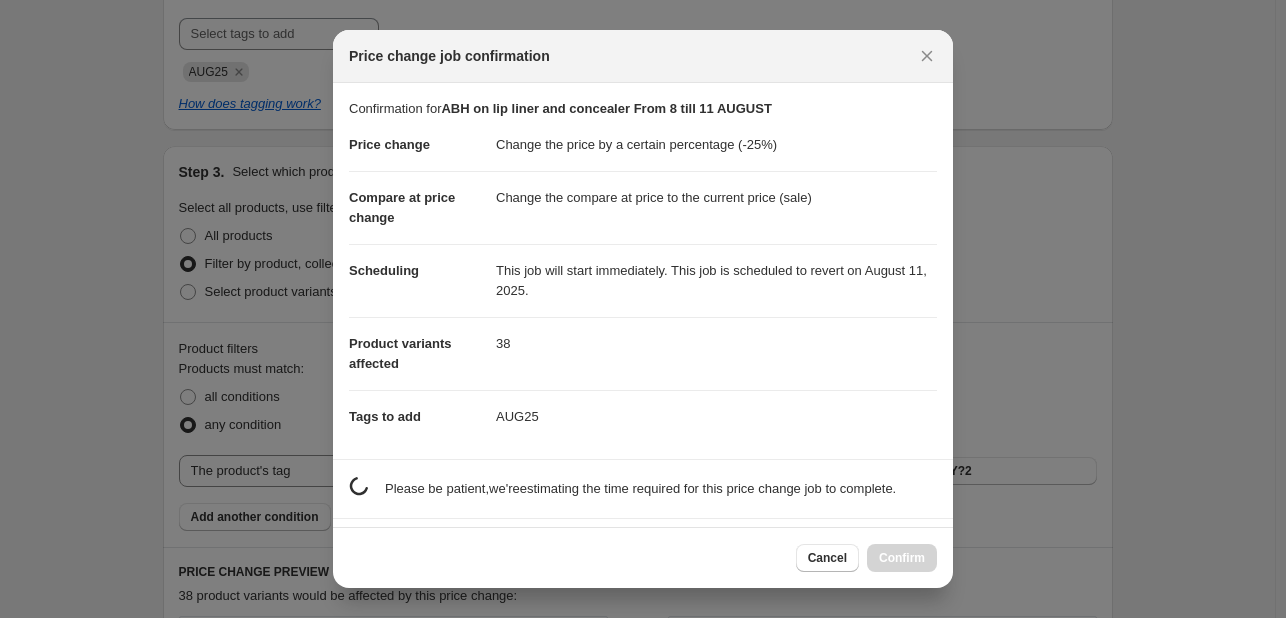 scroll, scrollTop: 0, scrollLeft: 0, axis: both 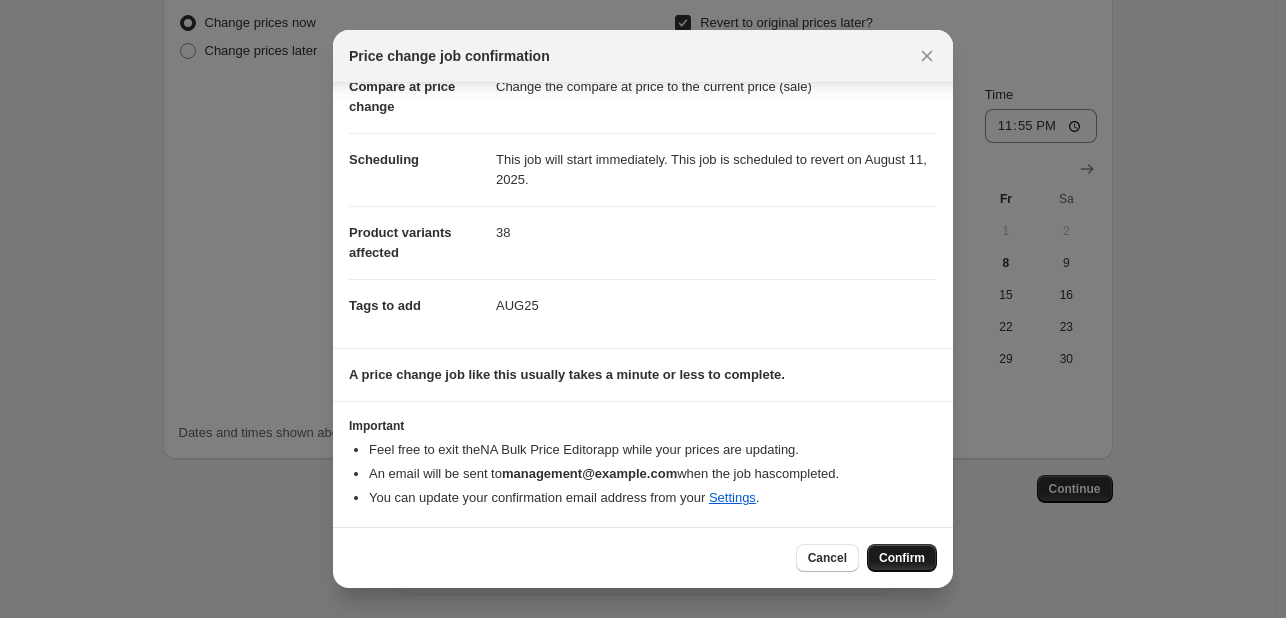 click on "Confirm" at bounding box center [902, 558] 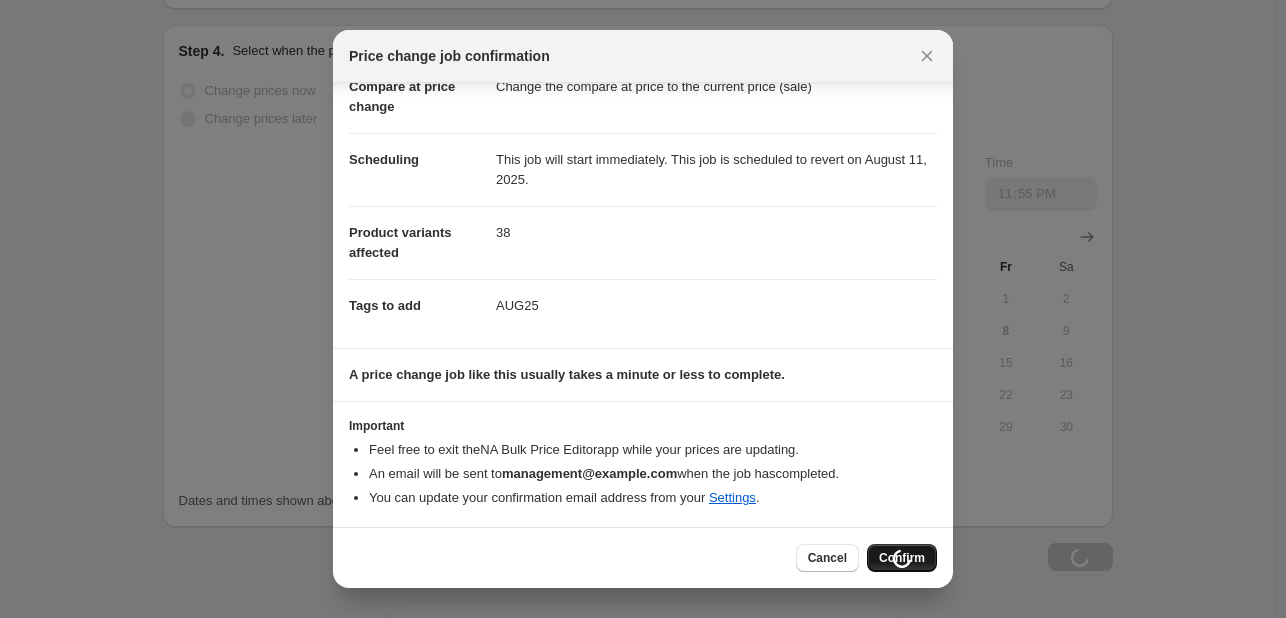 scroll, scrollTop: 1975, scrollLeft: 0, axis: vertical 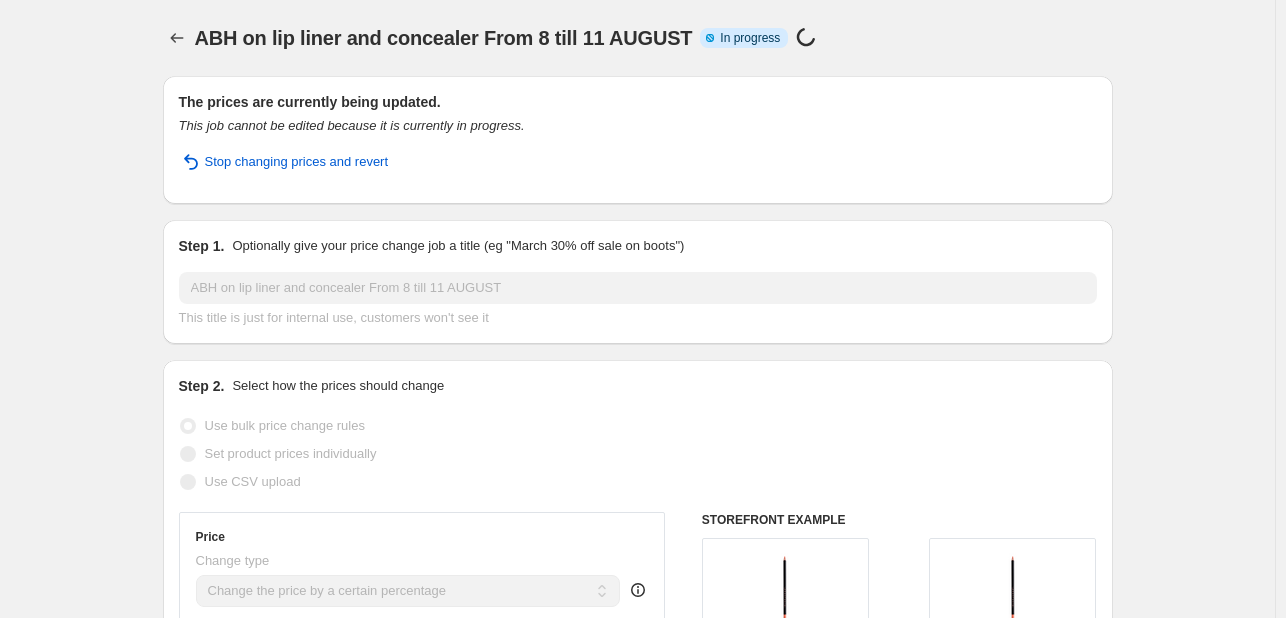 select on "percentage" 